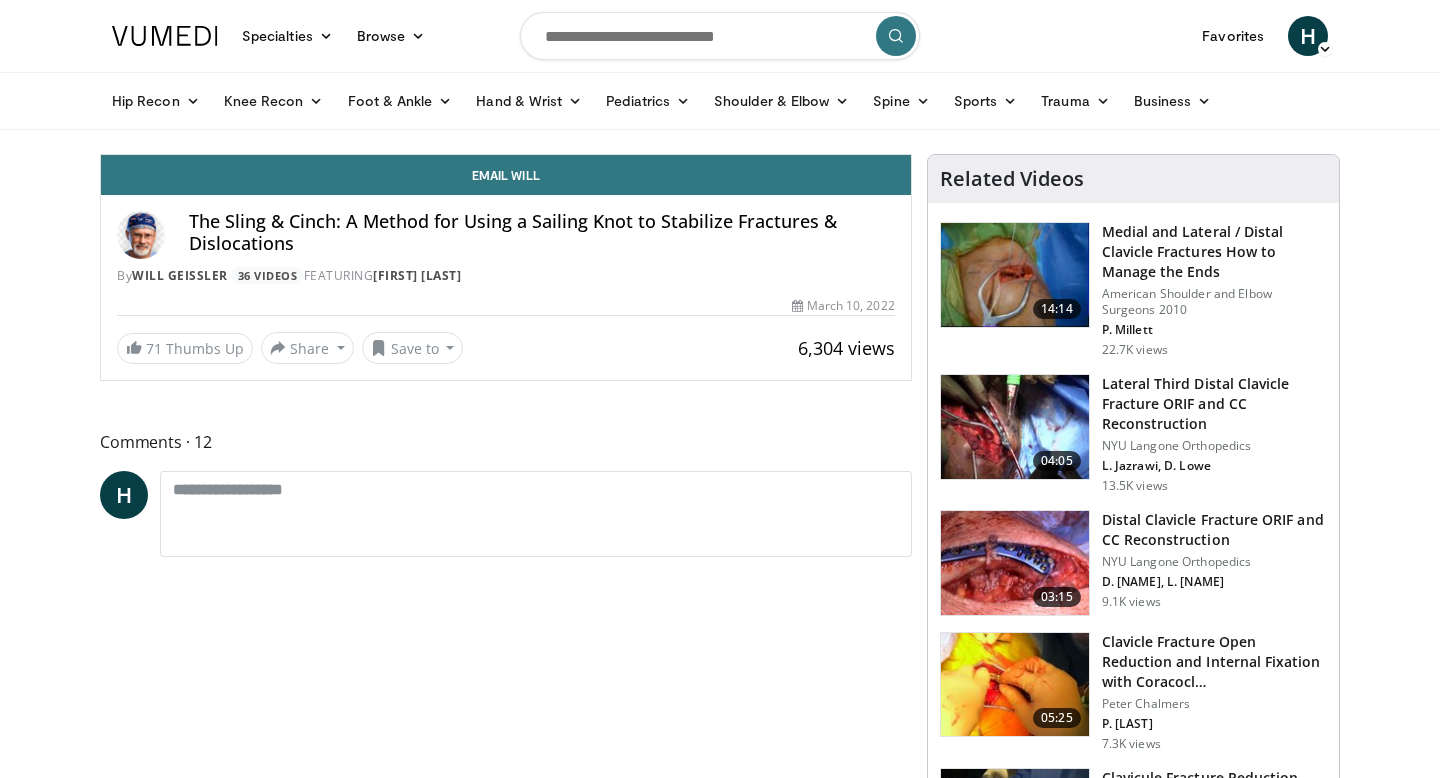 scroll, scrollTop: 0, scrollLeft: 0, axis: both 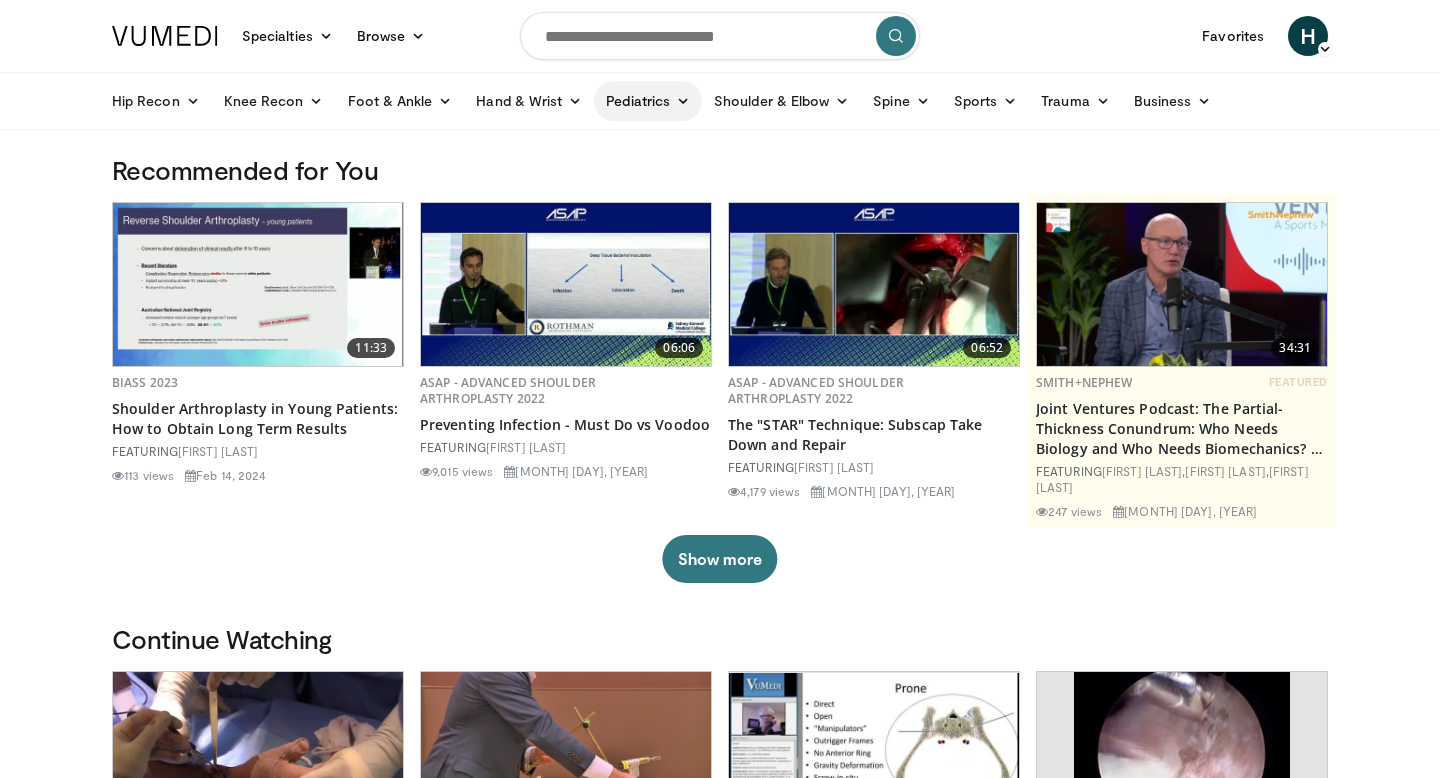 click at bounding box center (683, 101) 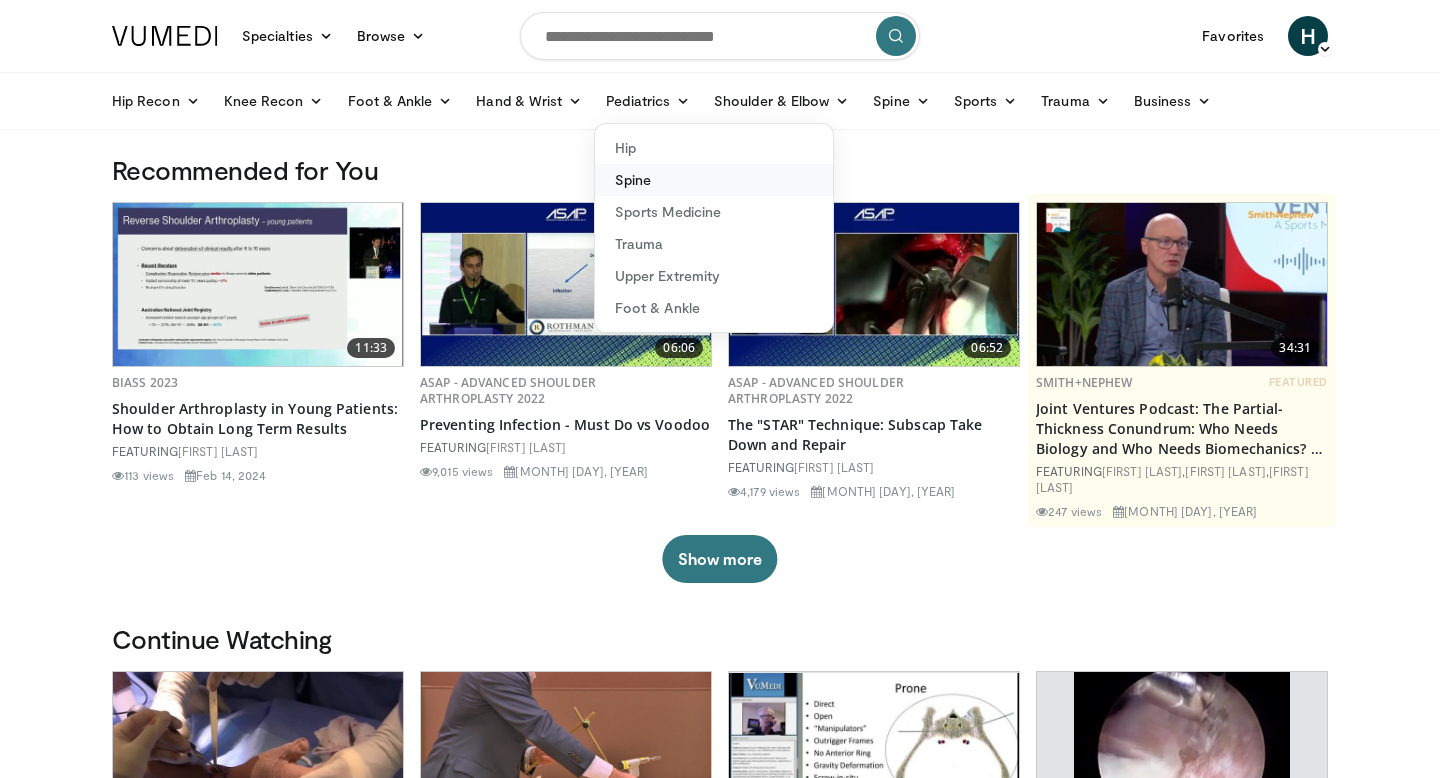 click on "Spine" at bounding box center (714, 180) 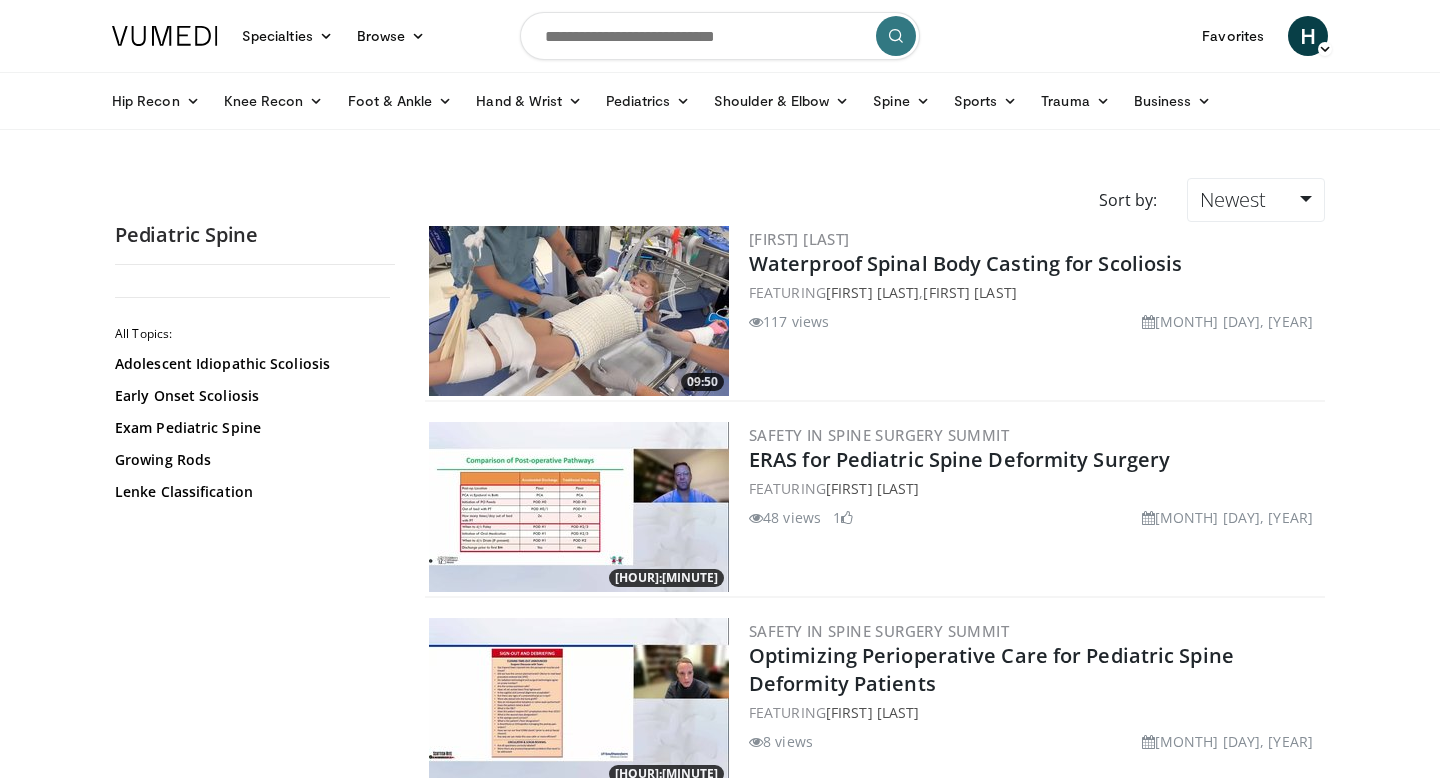 scroll, scrollTop: 0, scrollLeft: 0, axis: both 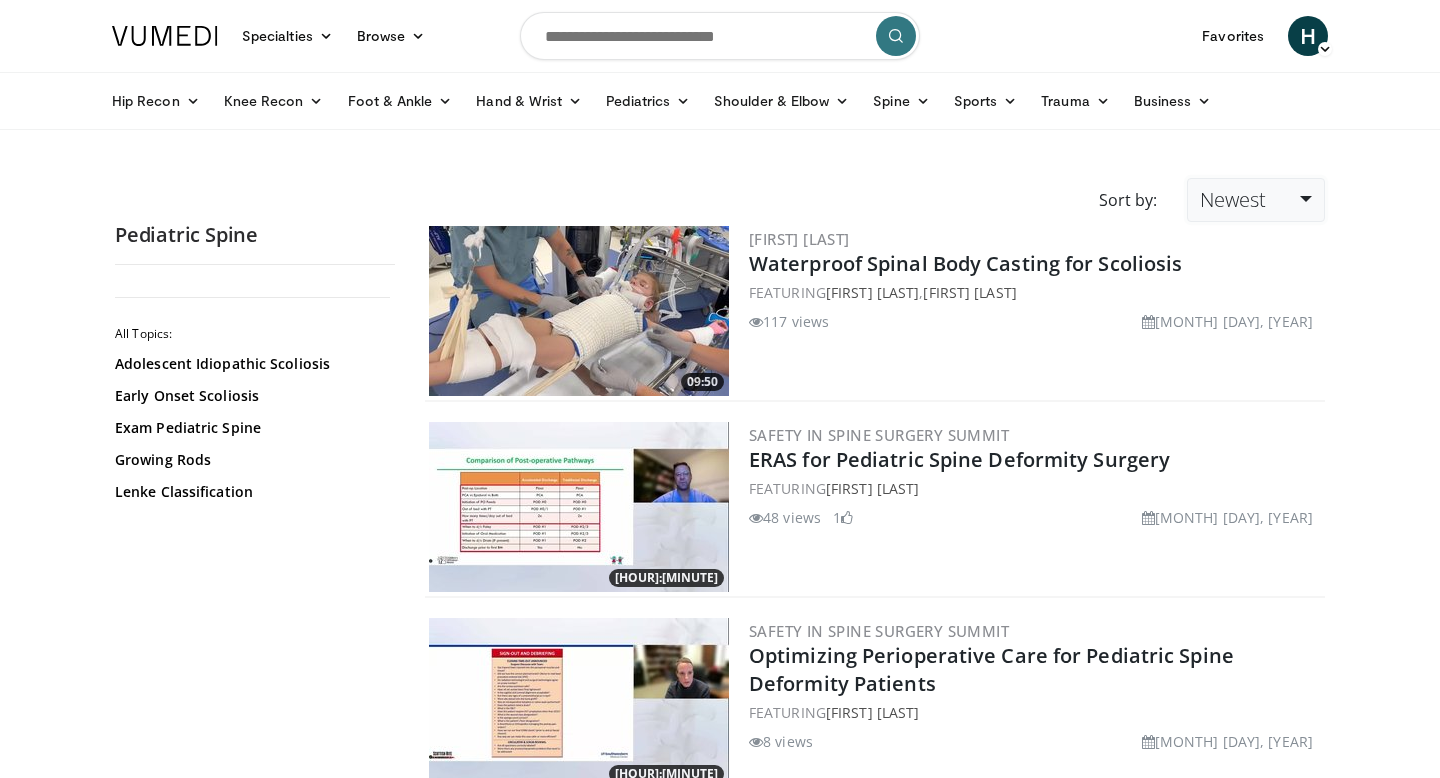 click on "Newest" at bounding box center [1256, 200] 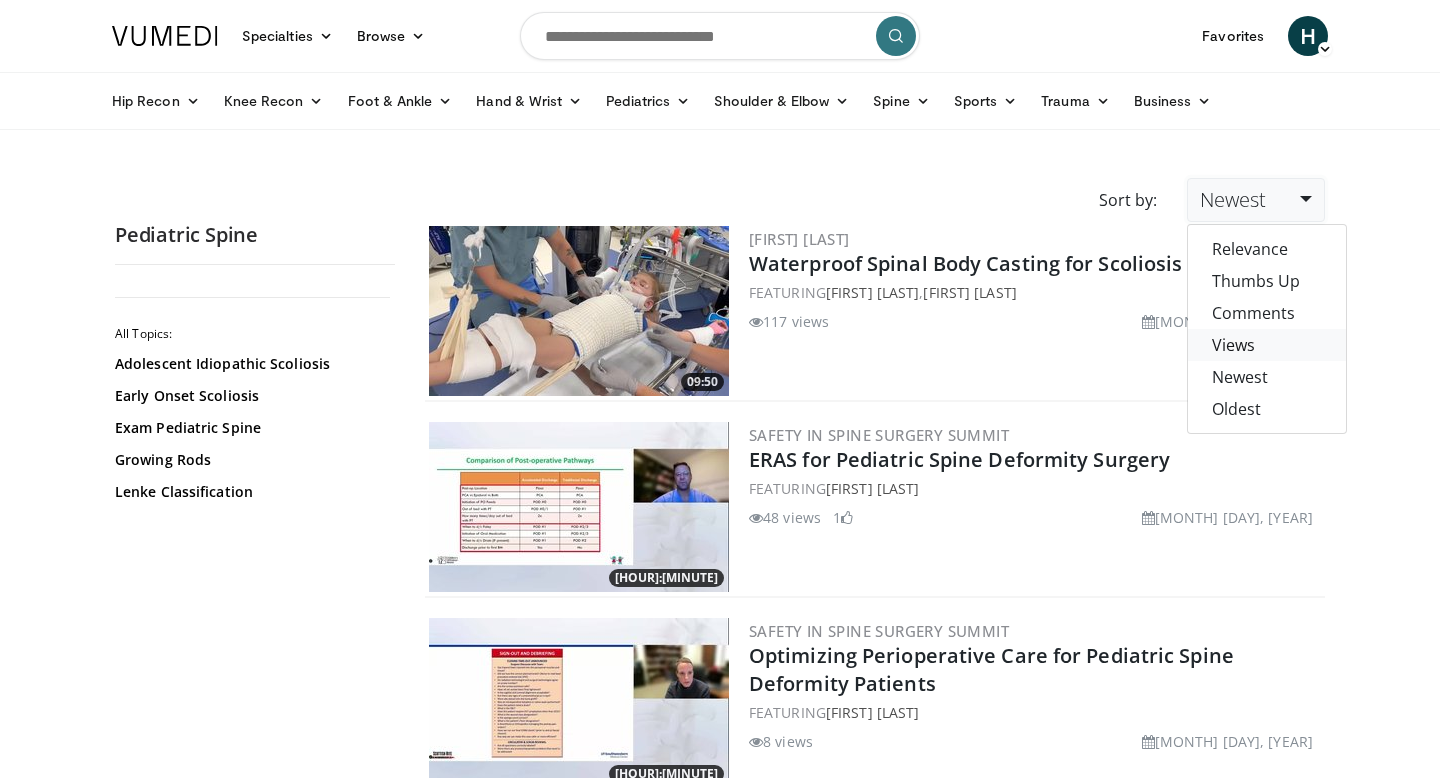 click on "Views" at bounding box center (1267, 345) 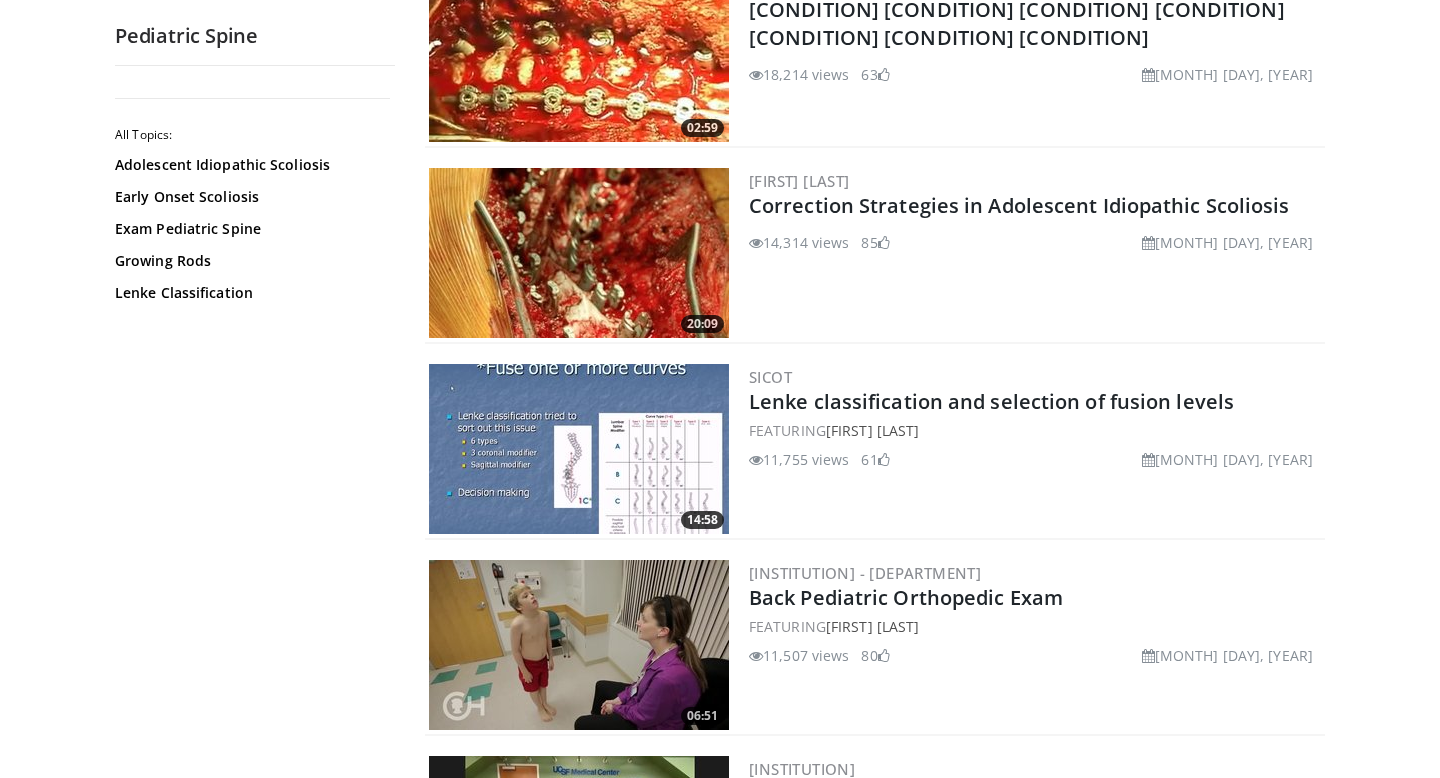 scroll, scrollTop: 444, scrollLeft: 0, axis: vertical 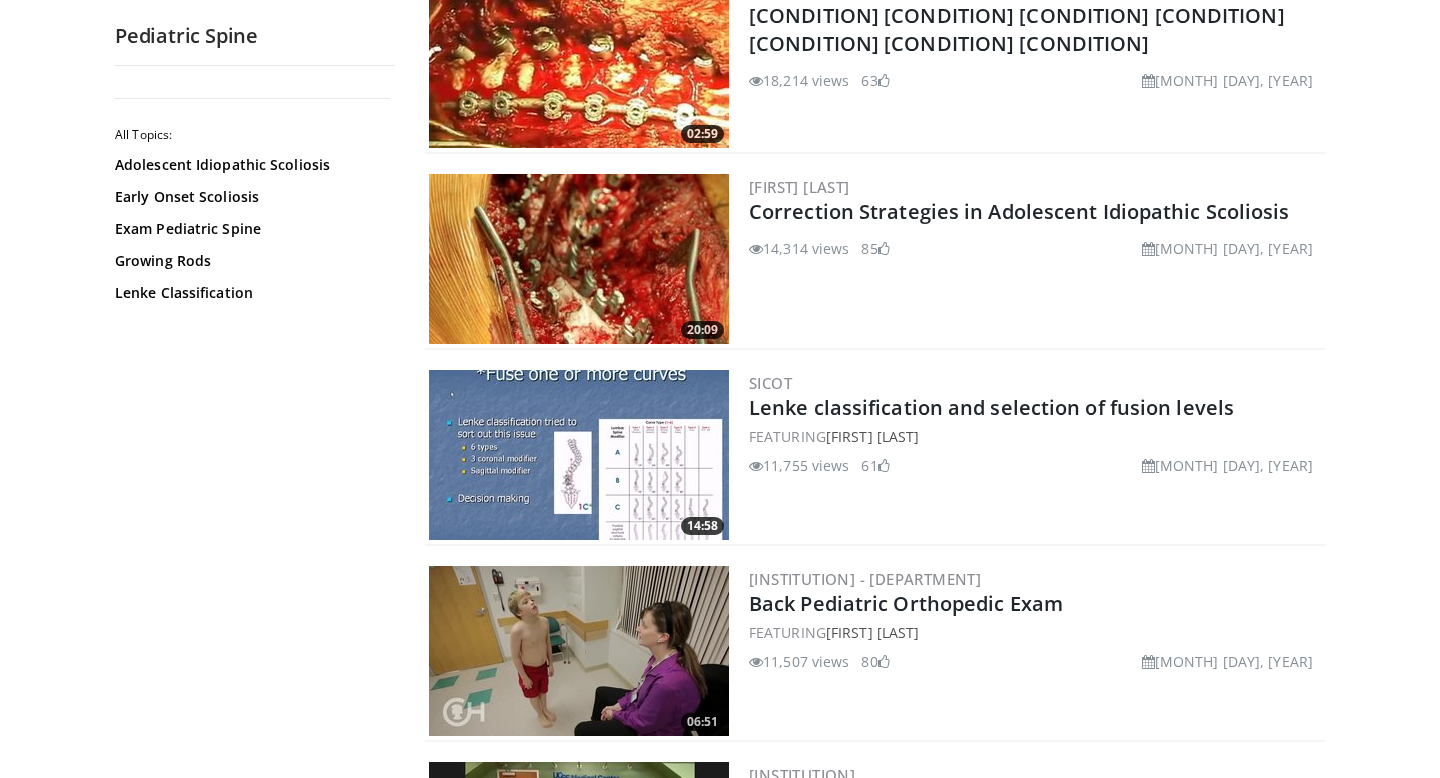 click at bounding box center (579, 455) 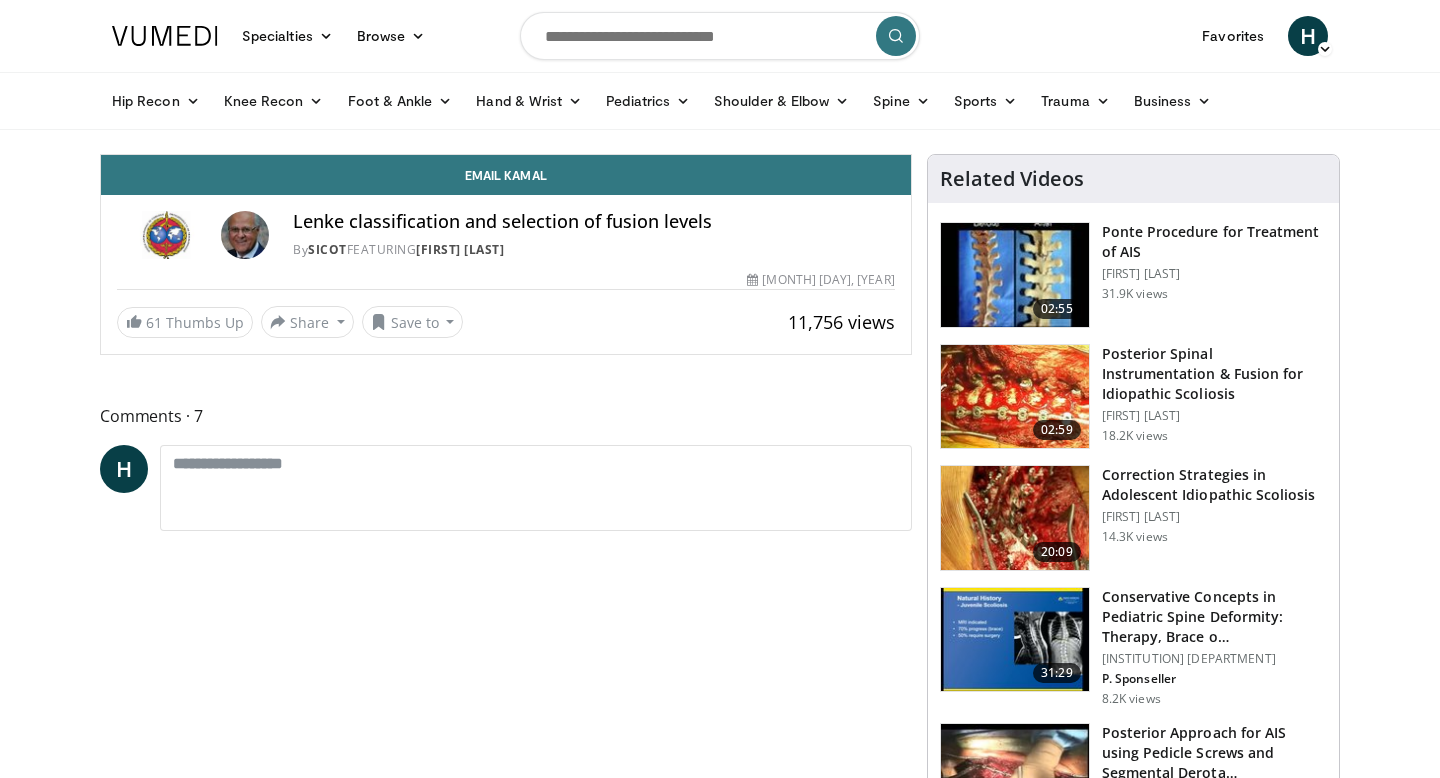 scroll, scrollTop: 0, scrollLeft: 0, axis: both 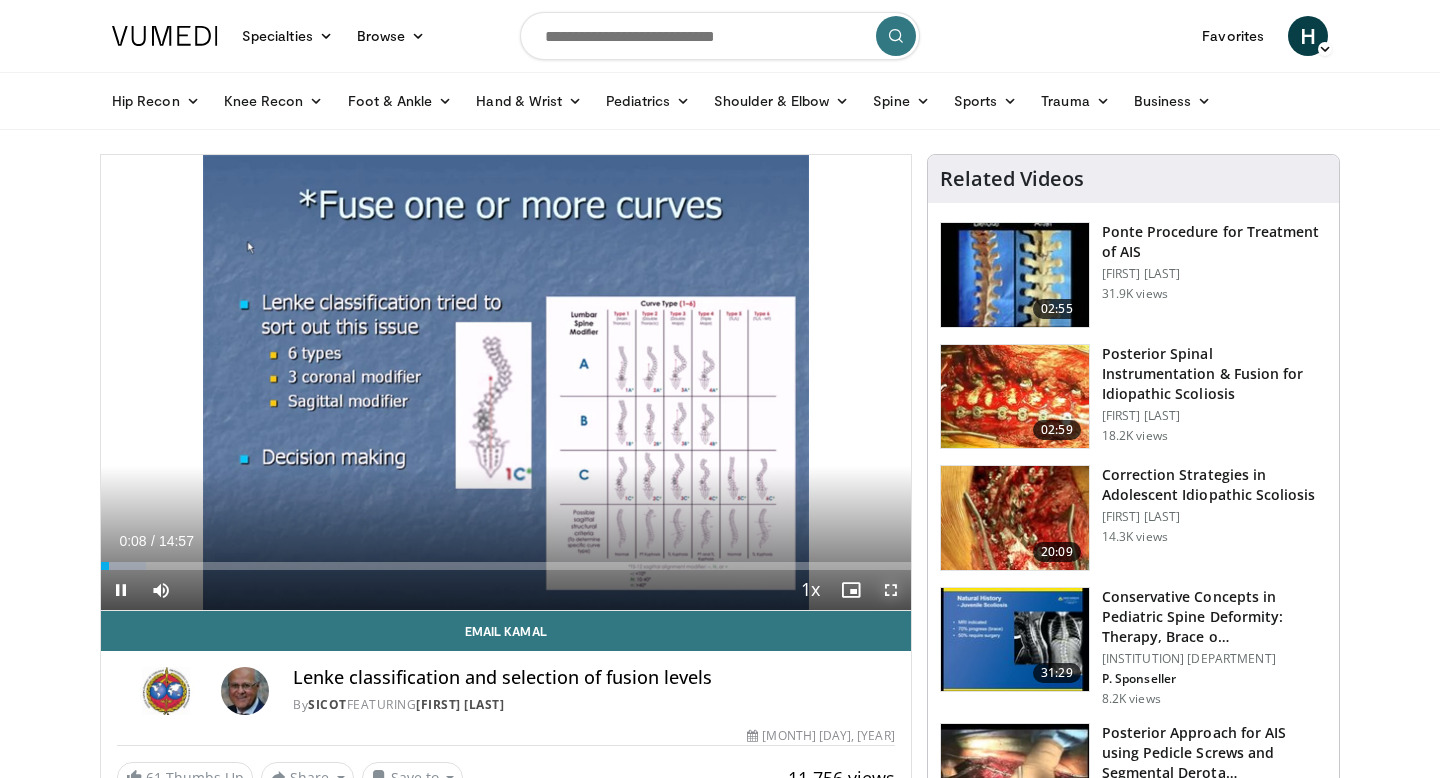 click at bounding box center (891, 590) 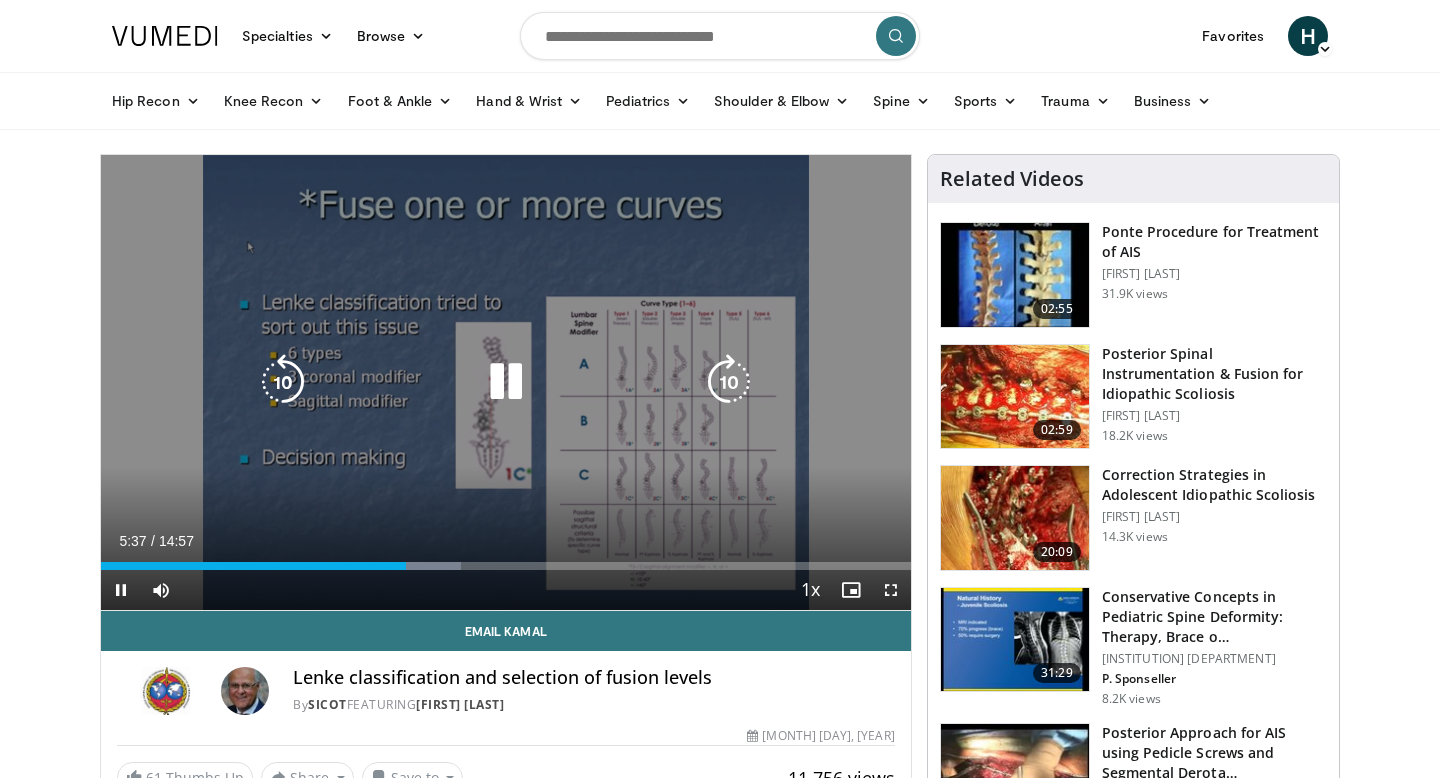 click at bounding box center [506, 382] 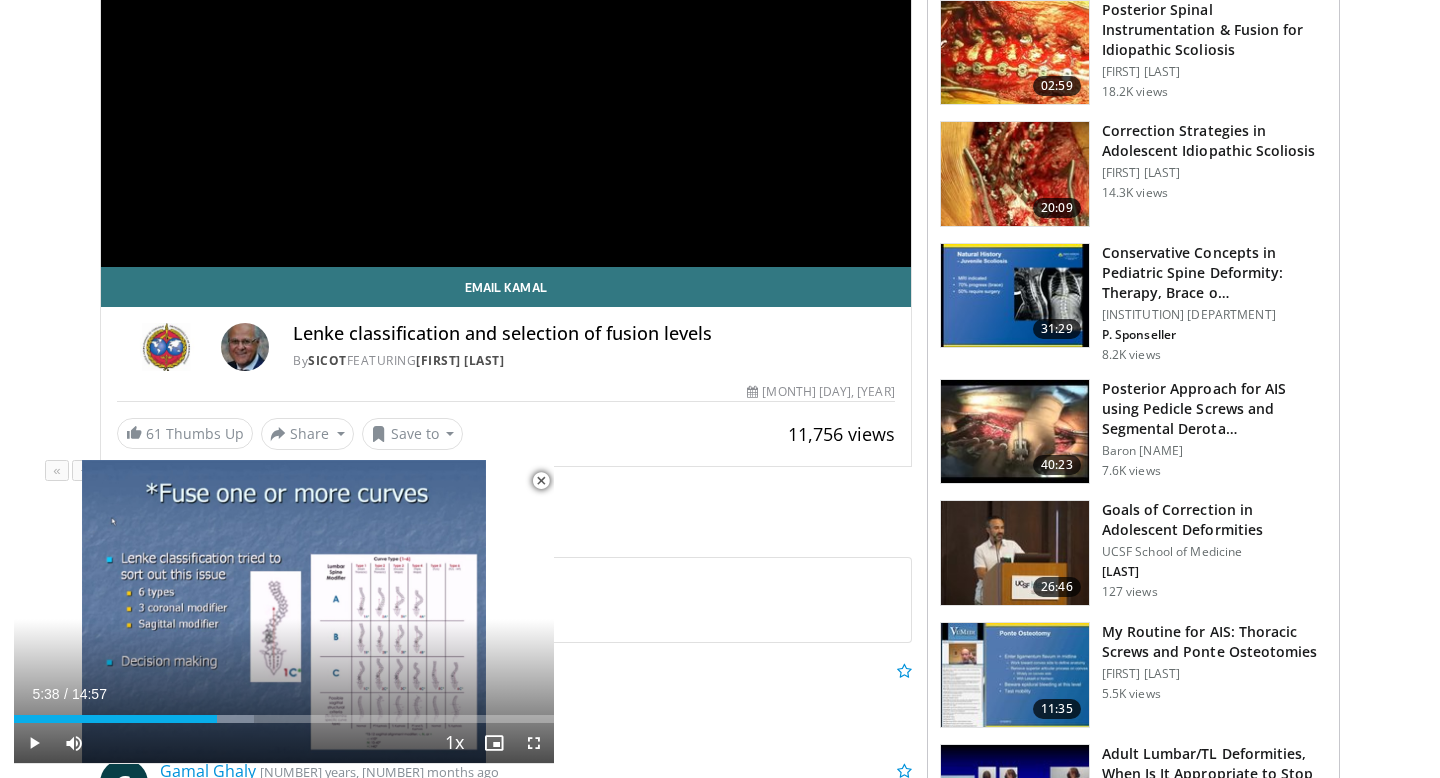 scroll, scrollTop: 345, scrollLeft: 0, axis: vertical 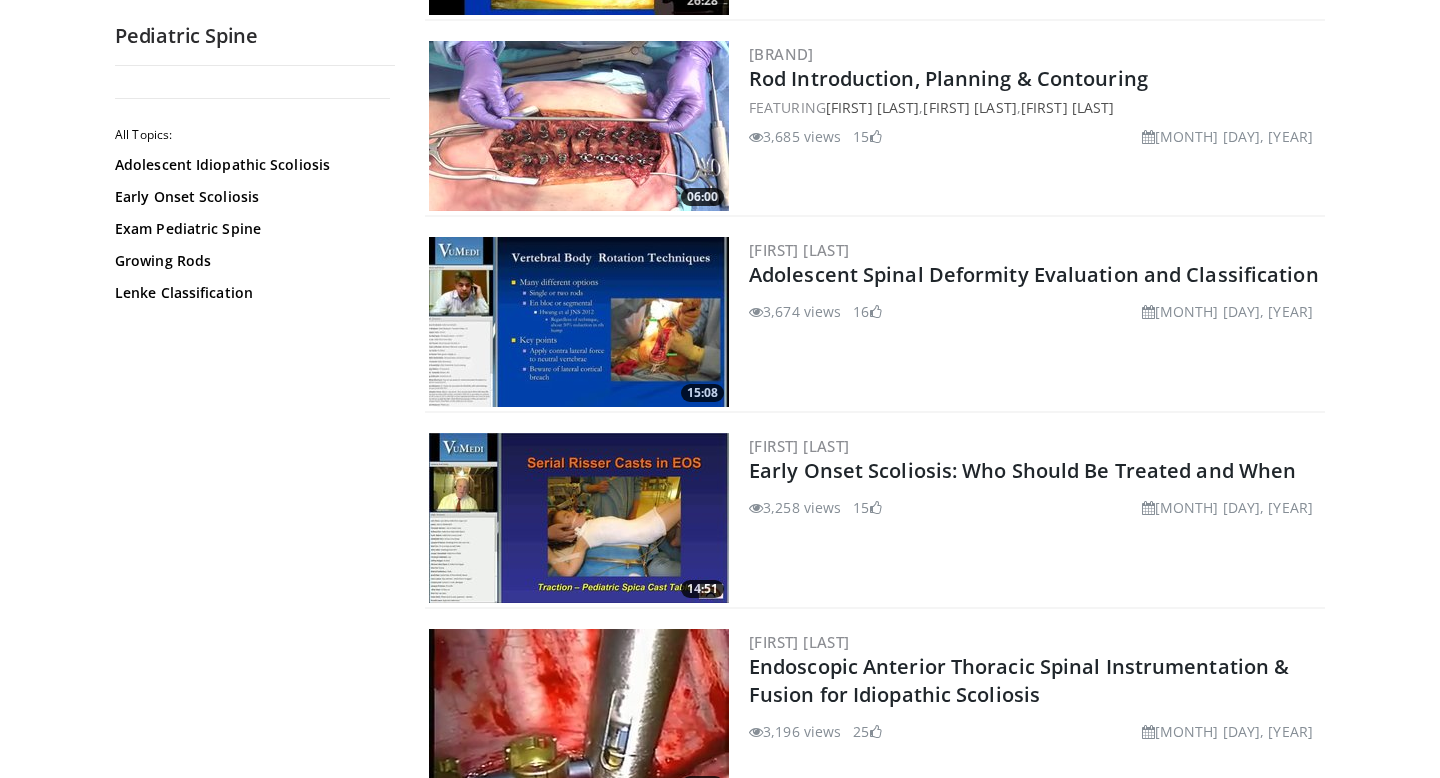 click at bounding box center [579, 322] 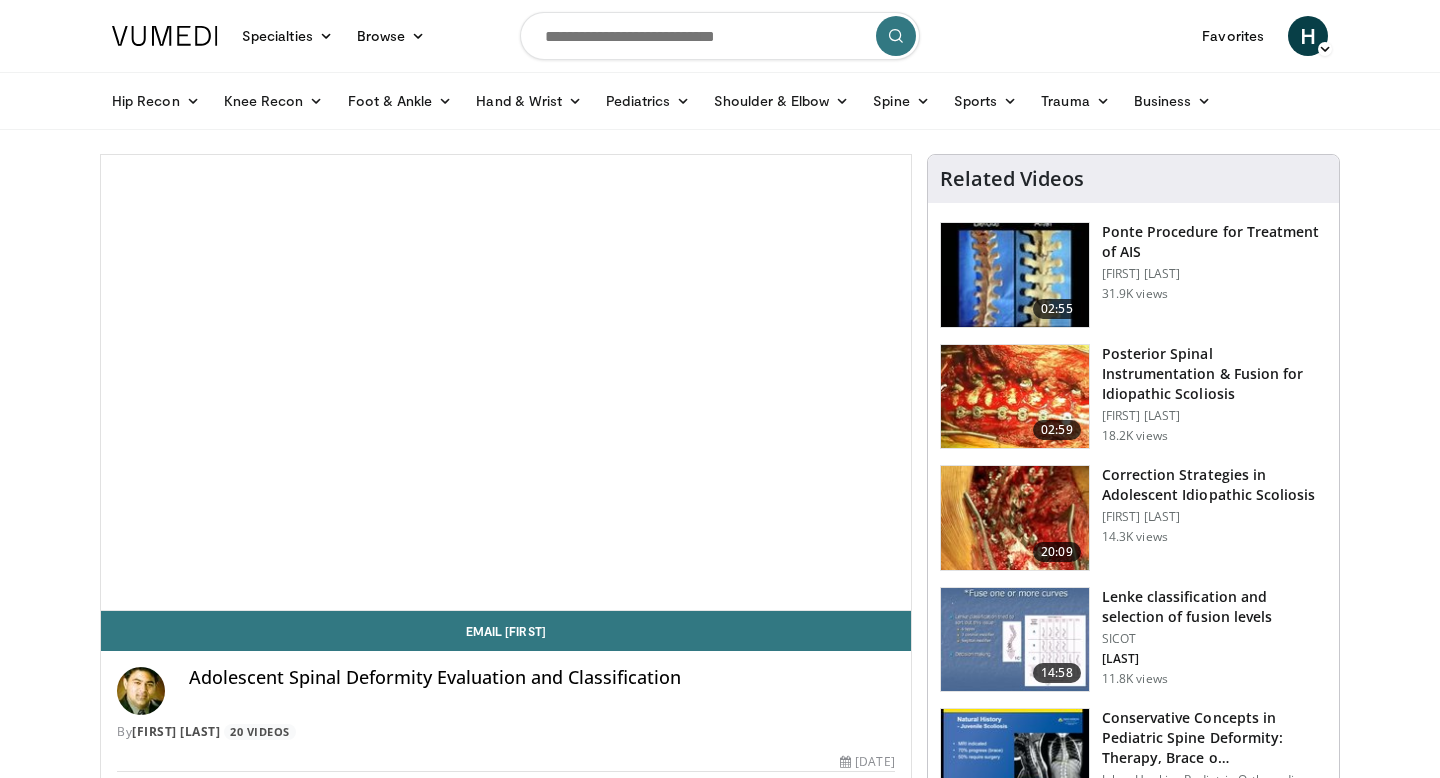 scroll, scrollTop: 0, scrollLeft: 0, axis: both 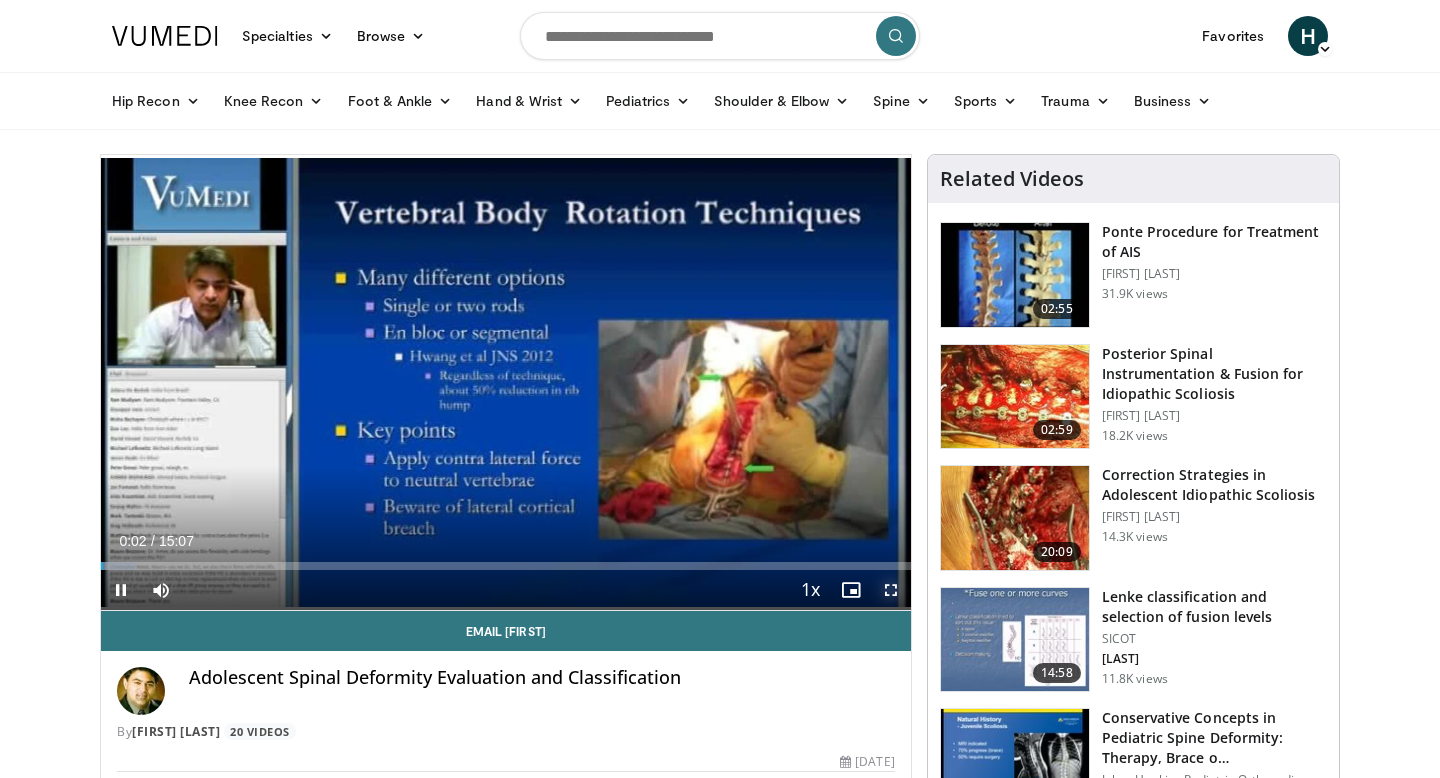 click at bounding box center [891, 590] 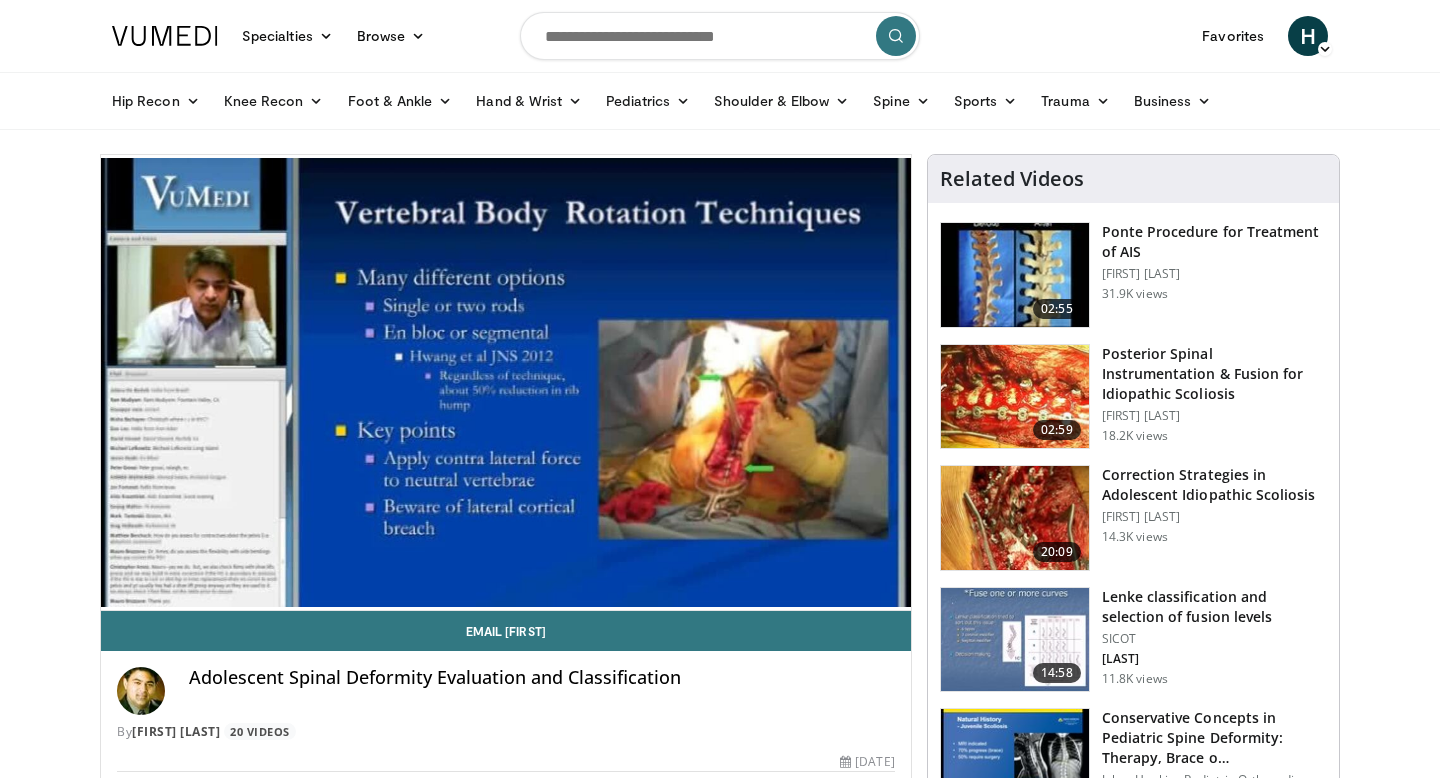 click at bounding box center [1015, 640] 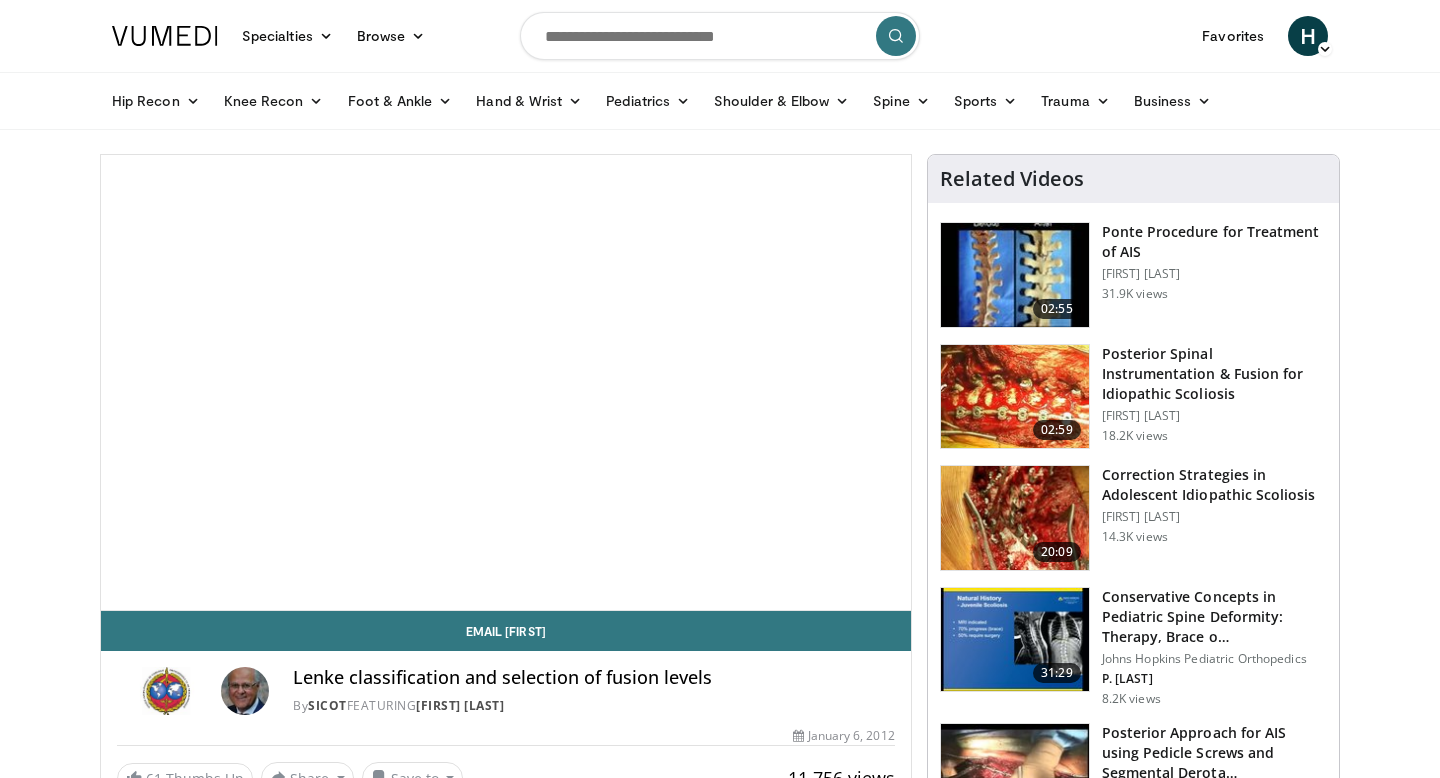 scroll, scrollTop: 0, scrollLeft: 0, axis: both 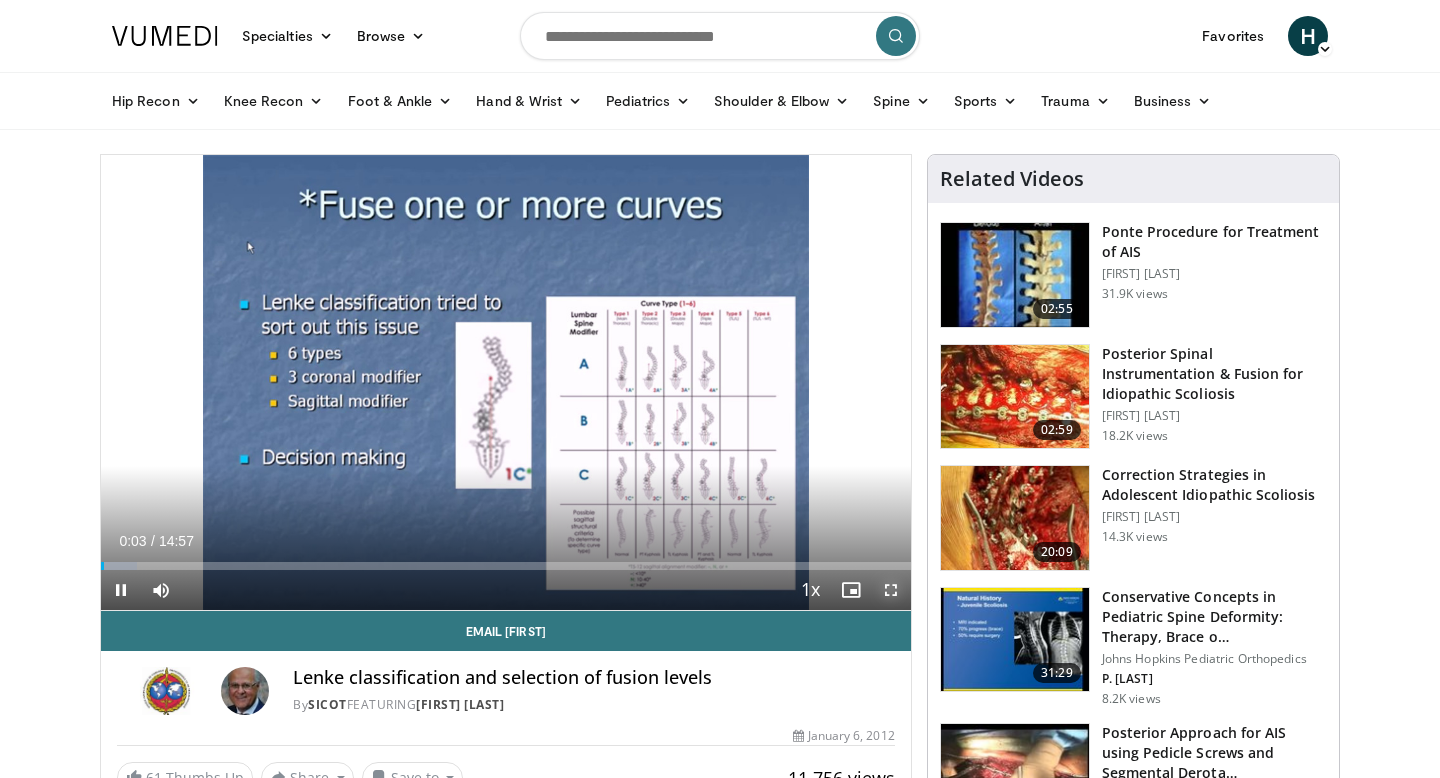 click at bounding box center [891, 590] 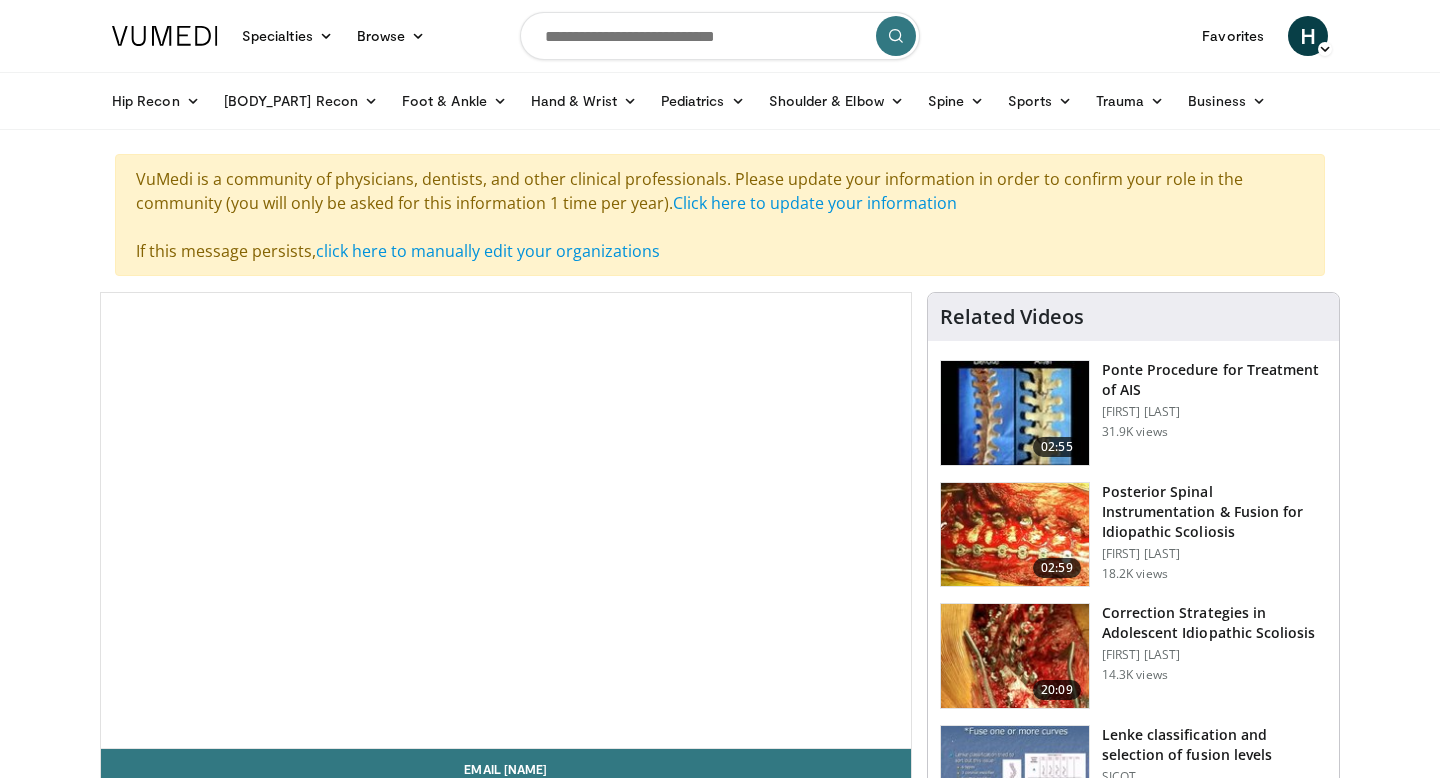 scroll, scrollTop: 0, scrollLeft: 0, axis: both 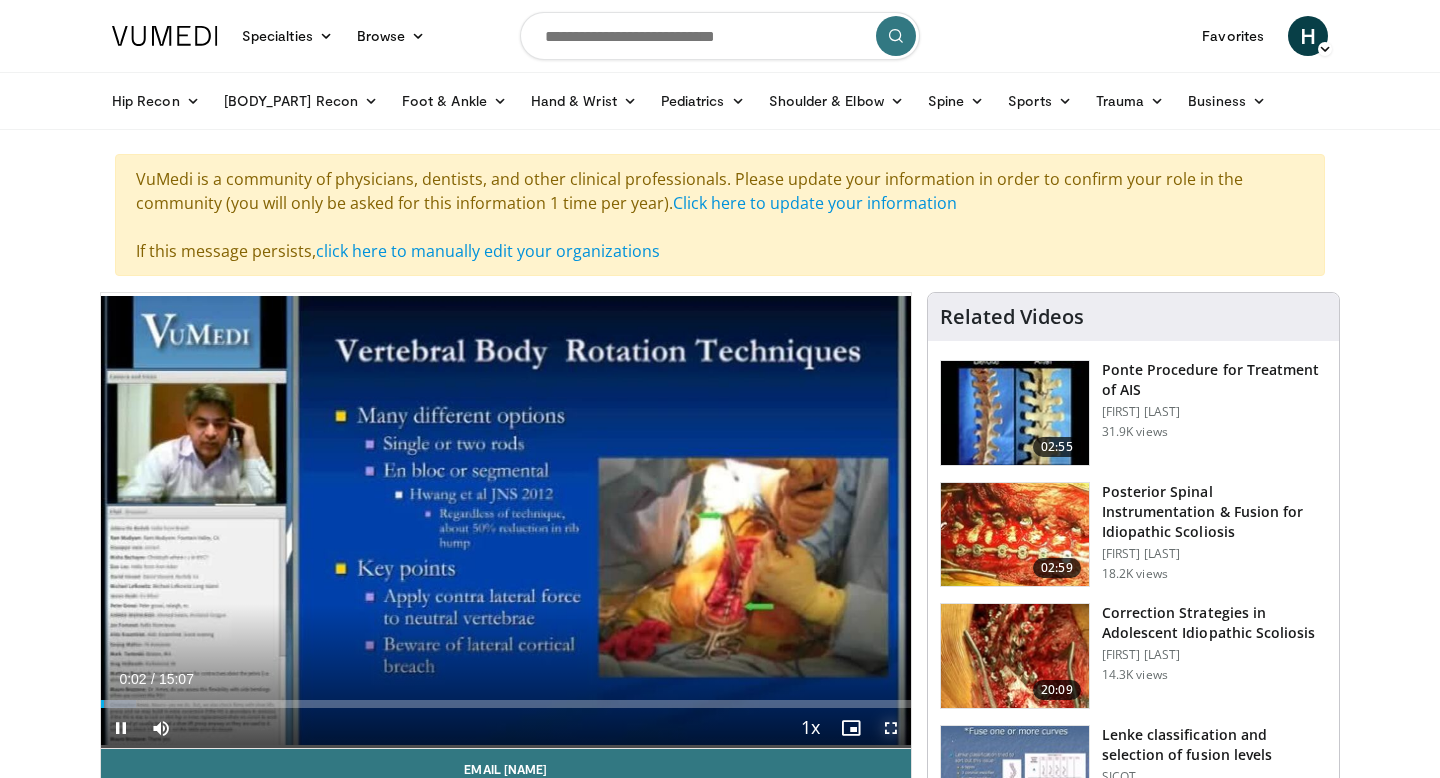click at bounding box center [891, 728] 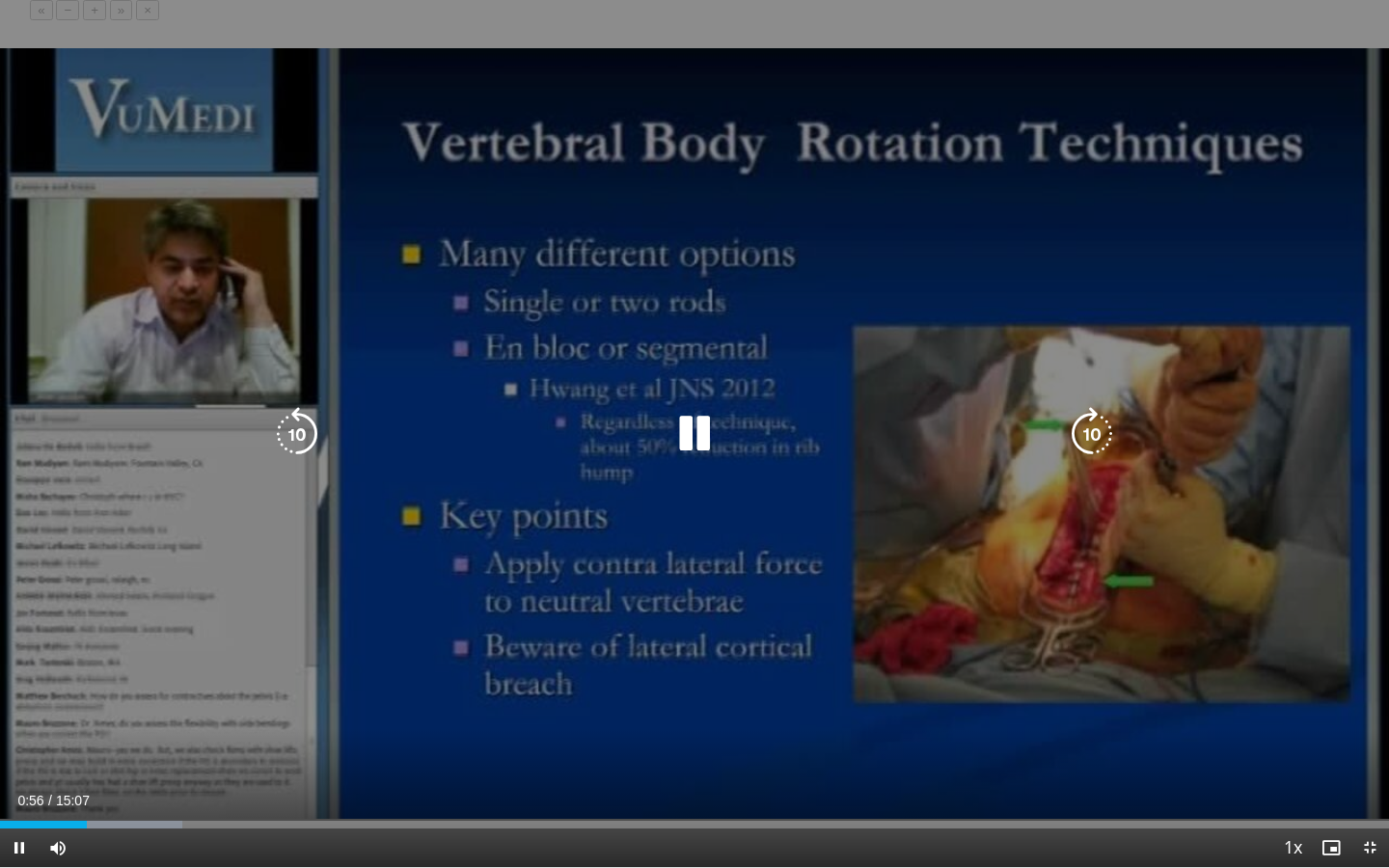 click at bounding box center [694, 434] 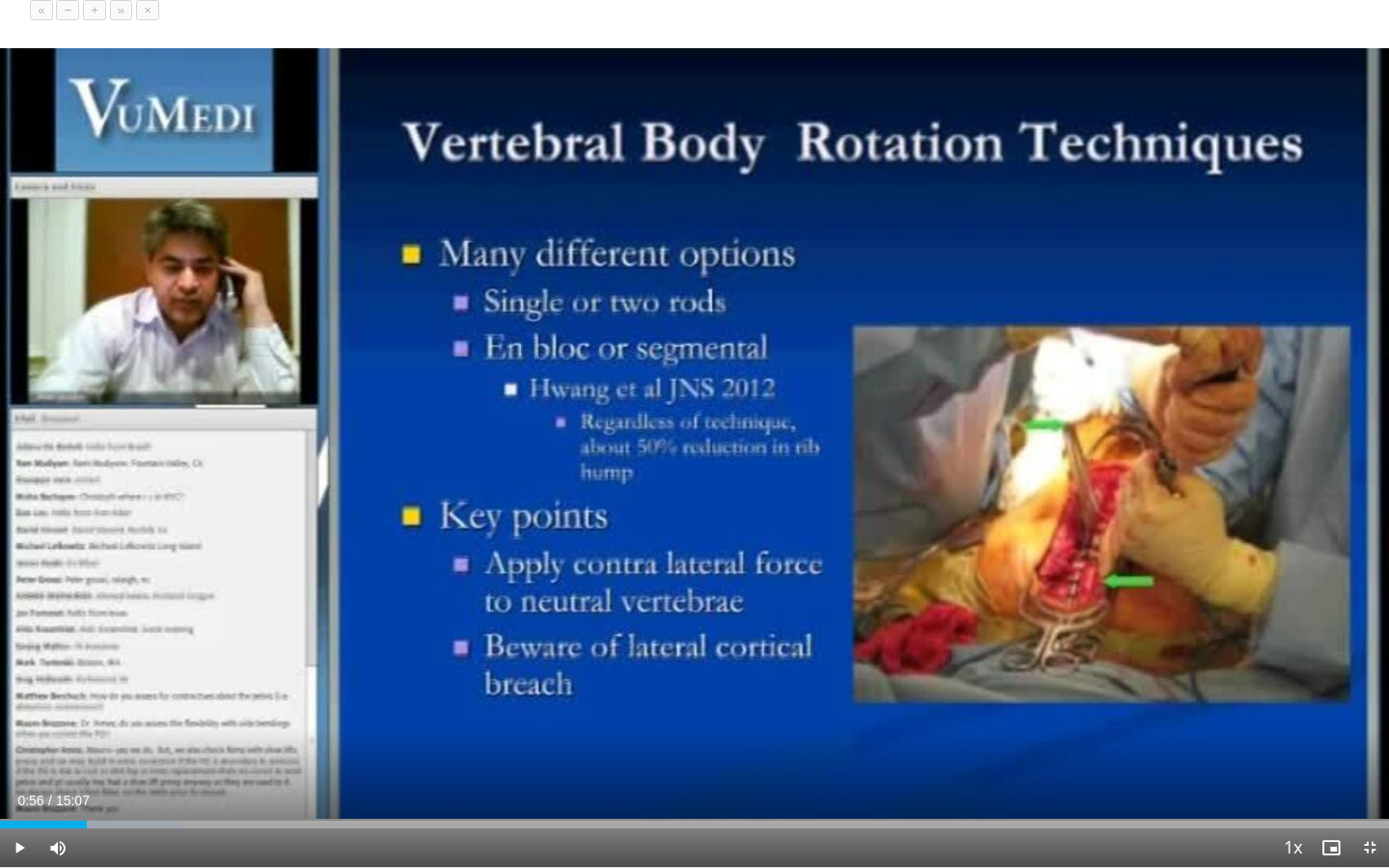 type 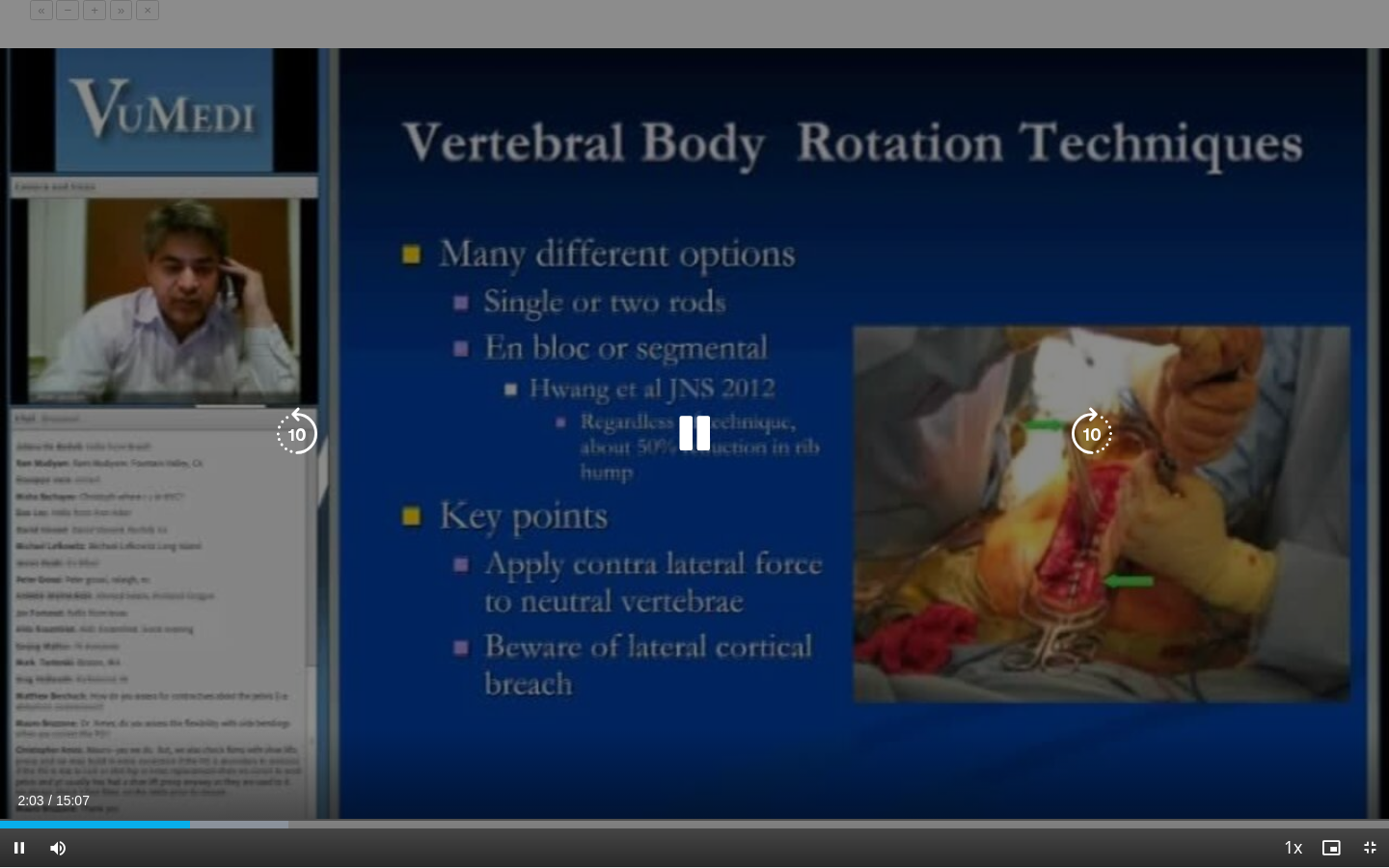 click at bounding box center [694, 434] 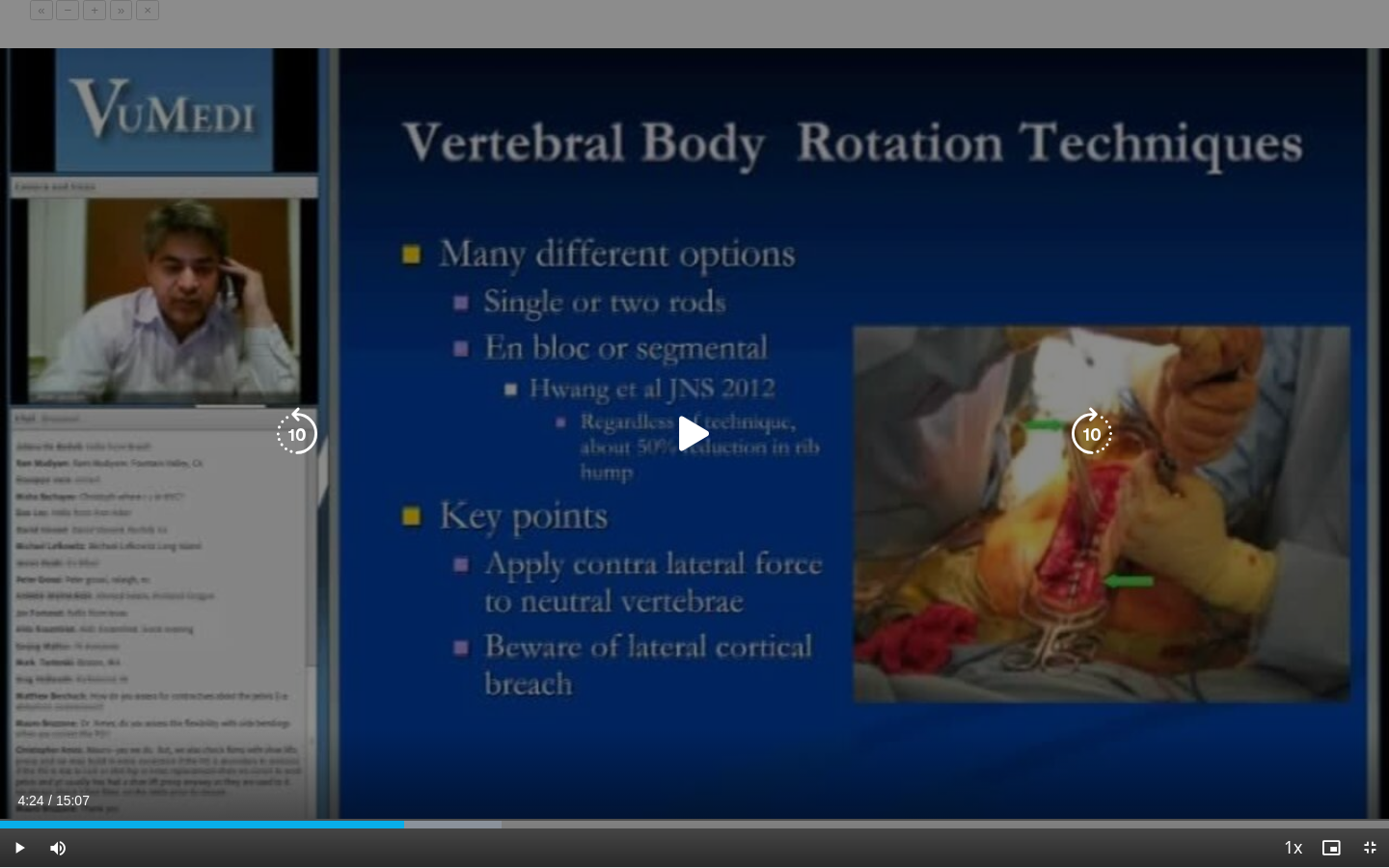 click at bounding box center [694, 434] 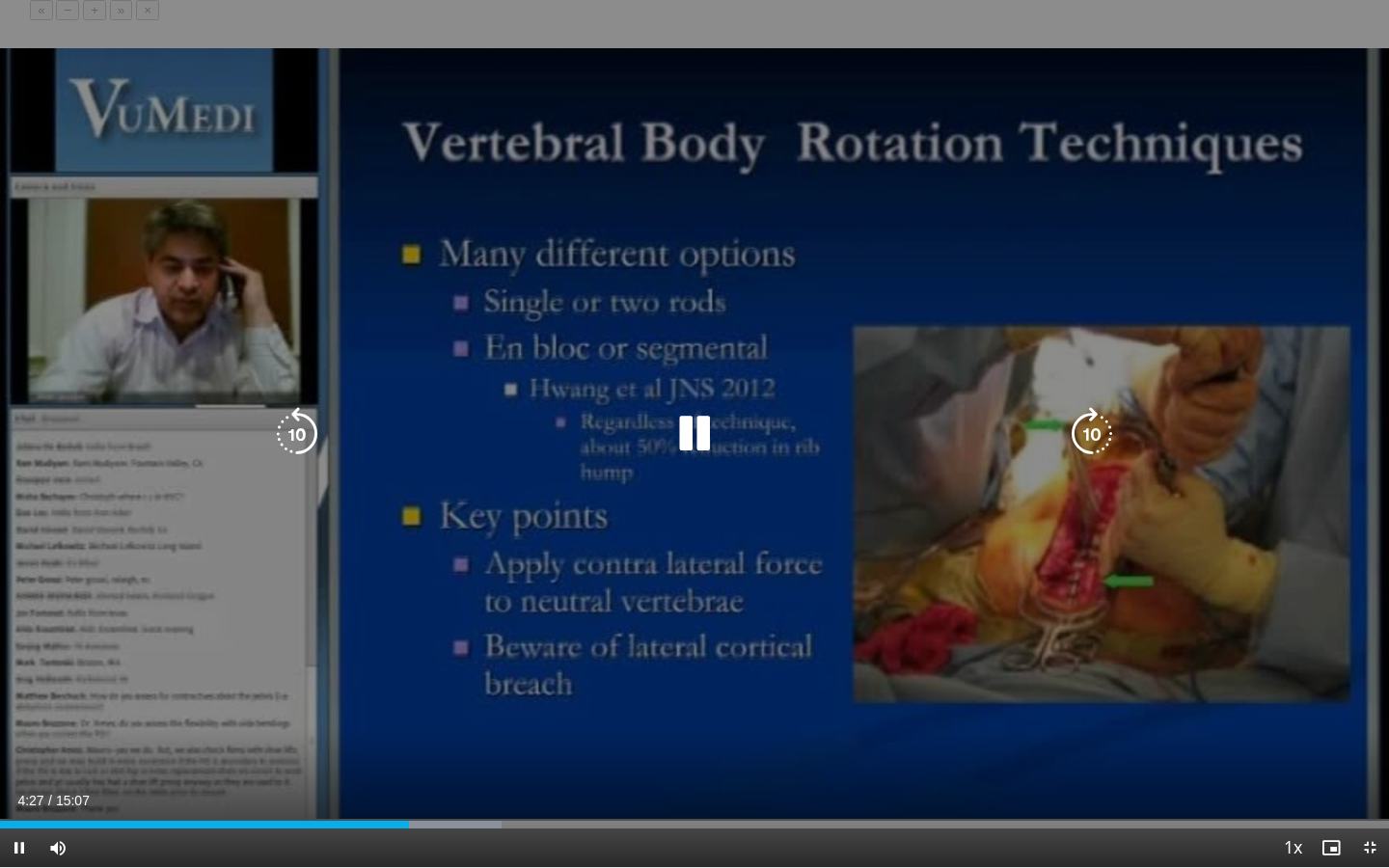 click at bounding box center (694, 434) 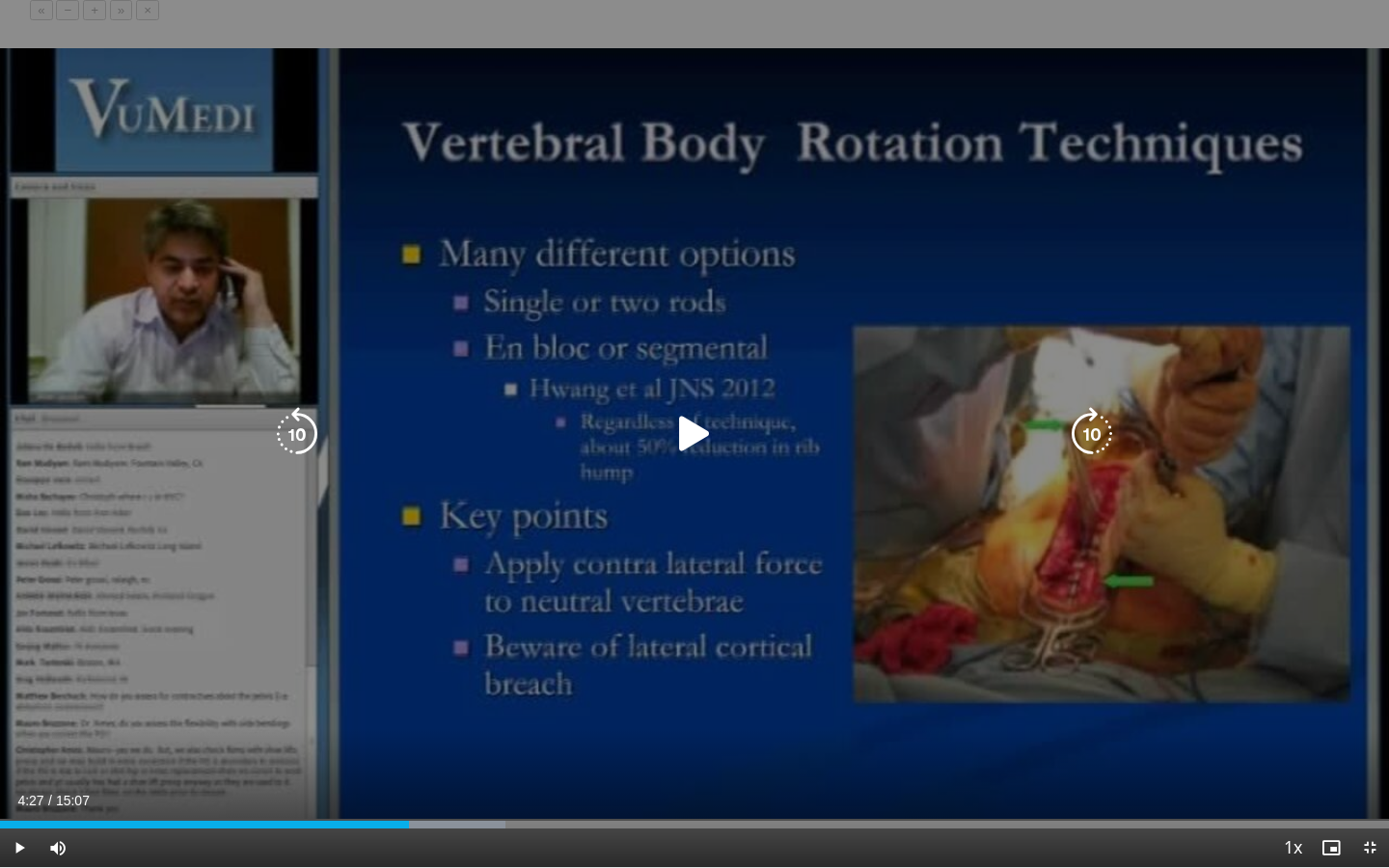 click at bounding box center (694, 434) 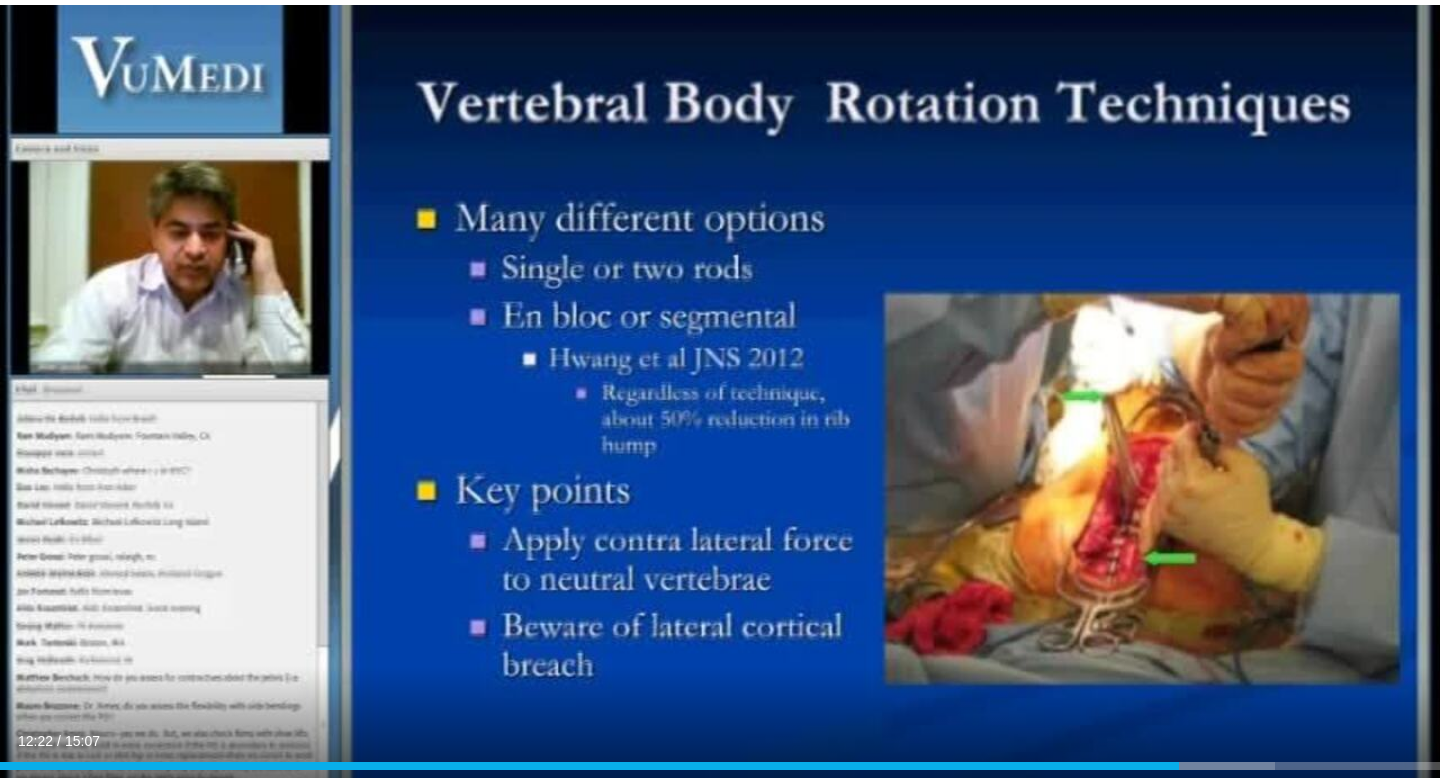 scroll, scrollTop: 301, scrollLeft: 0, axis: vertical 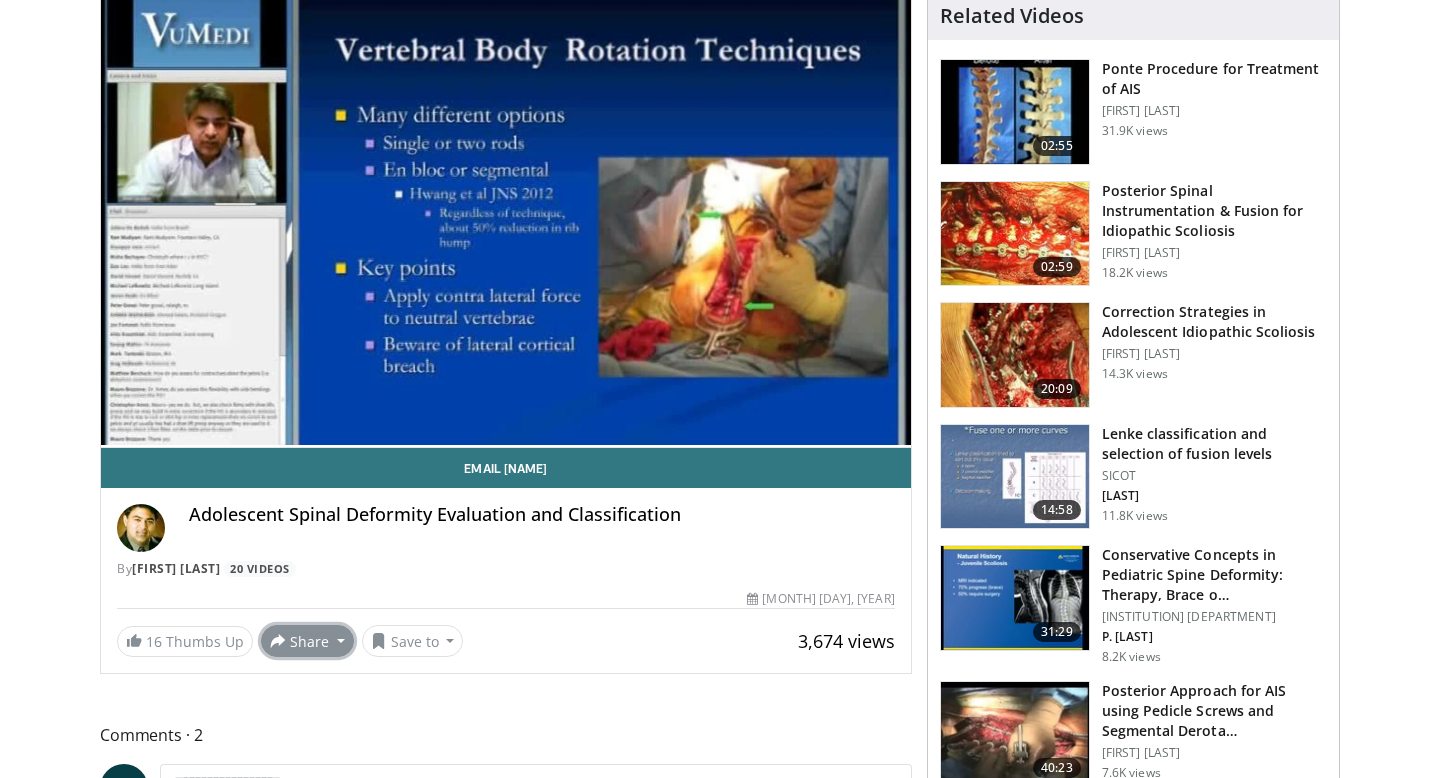 click on "Share" at bounding box center [307, 641] 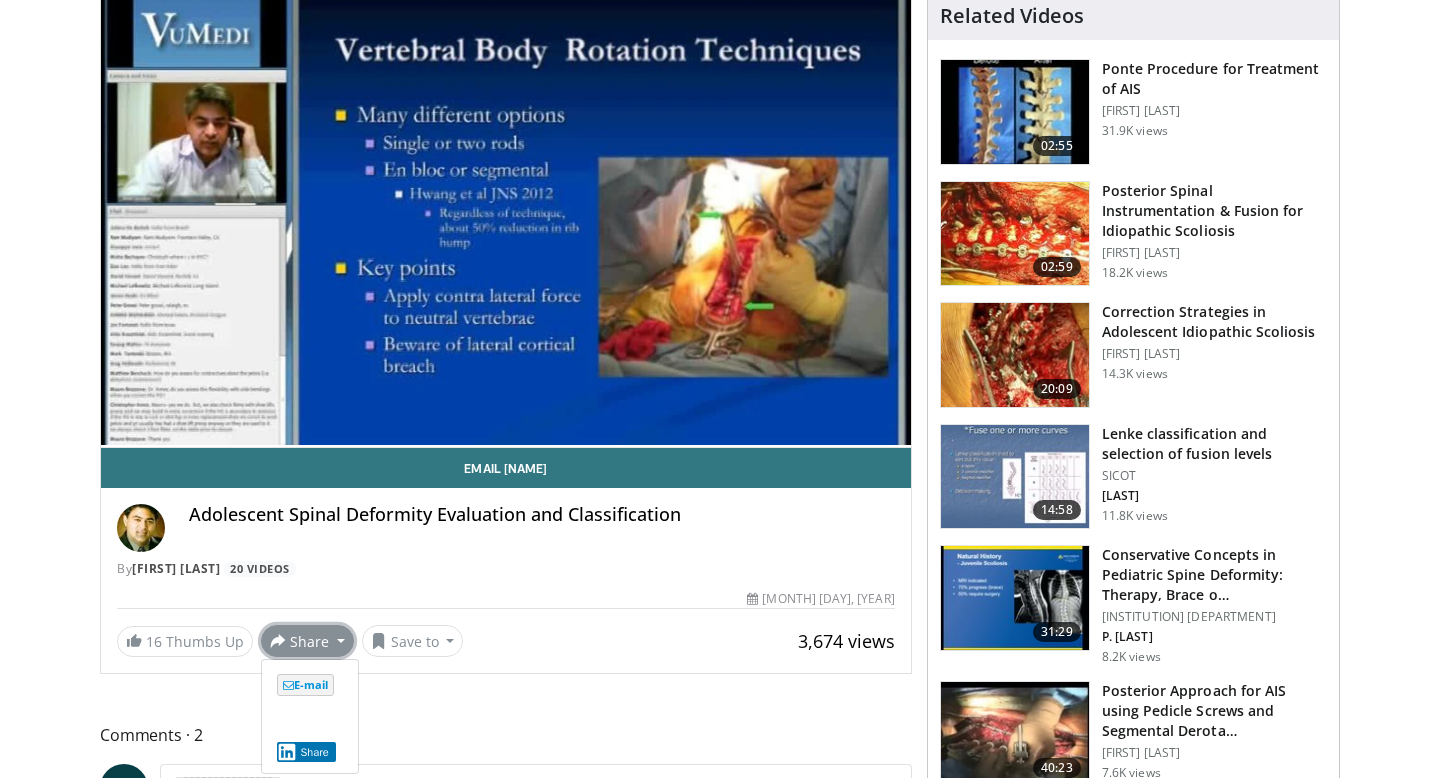 click on "**********" at bounding box center (513, 1318) 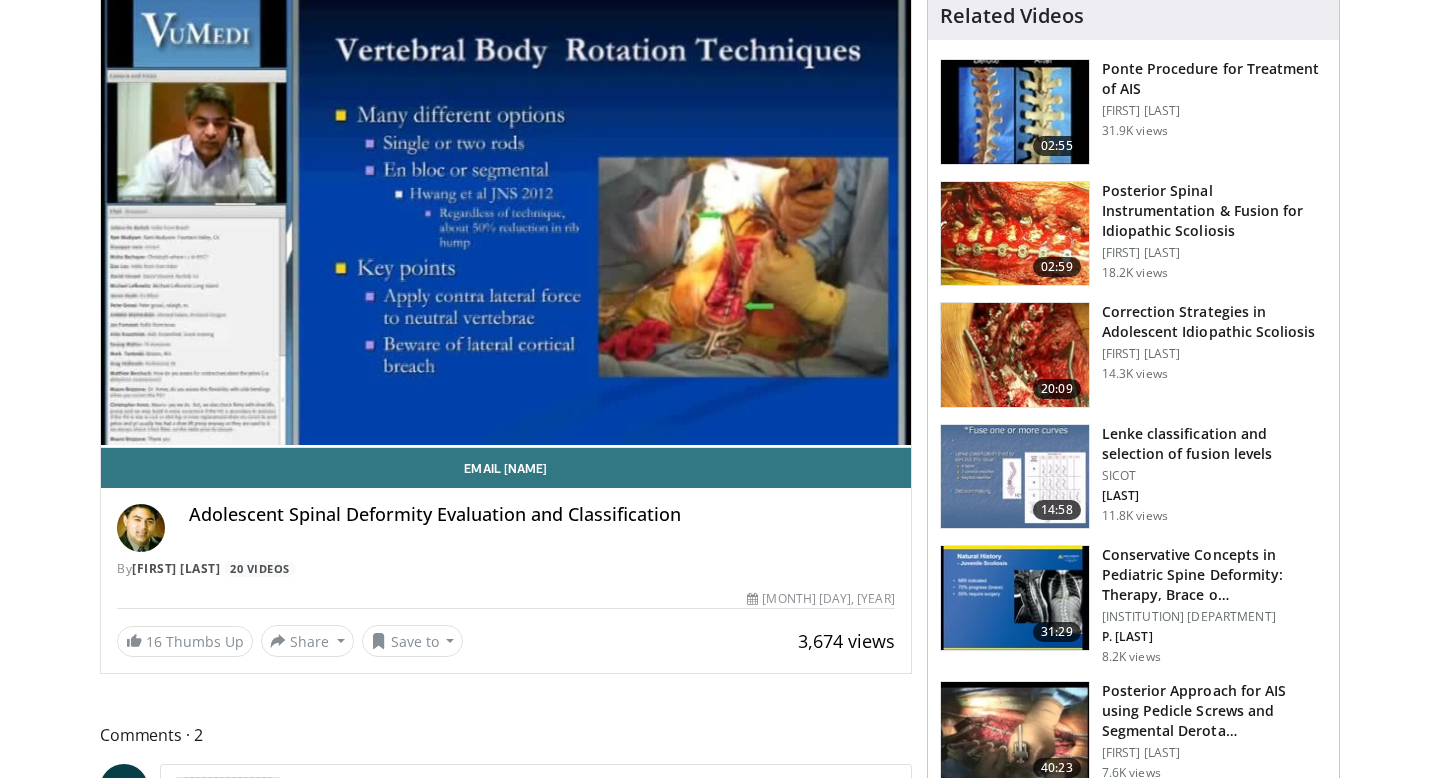 scroll, scrollTop: 0, scrollLeft: 0, axis: both 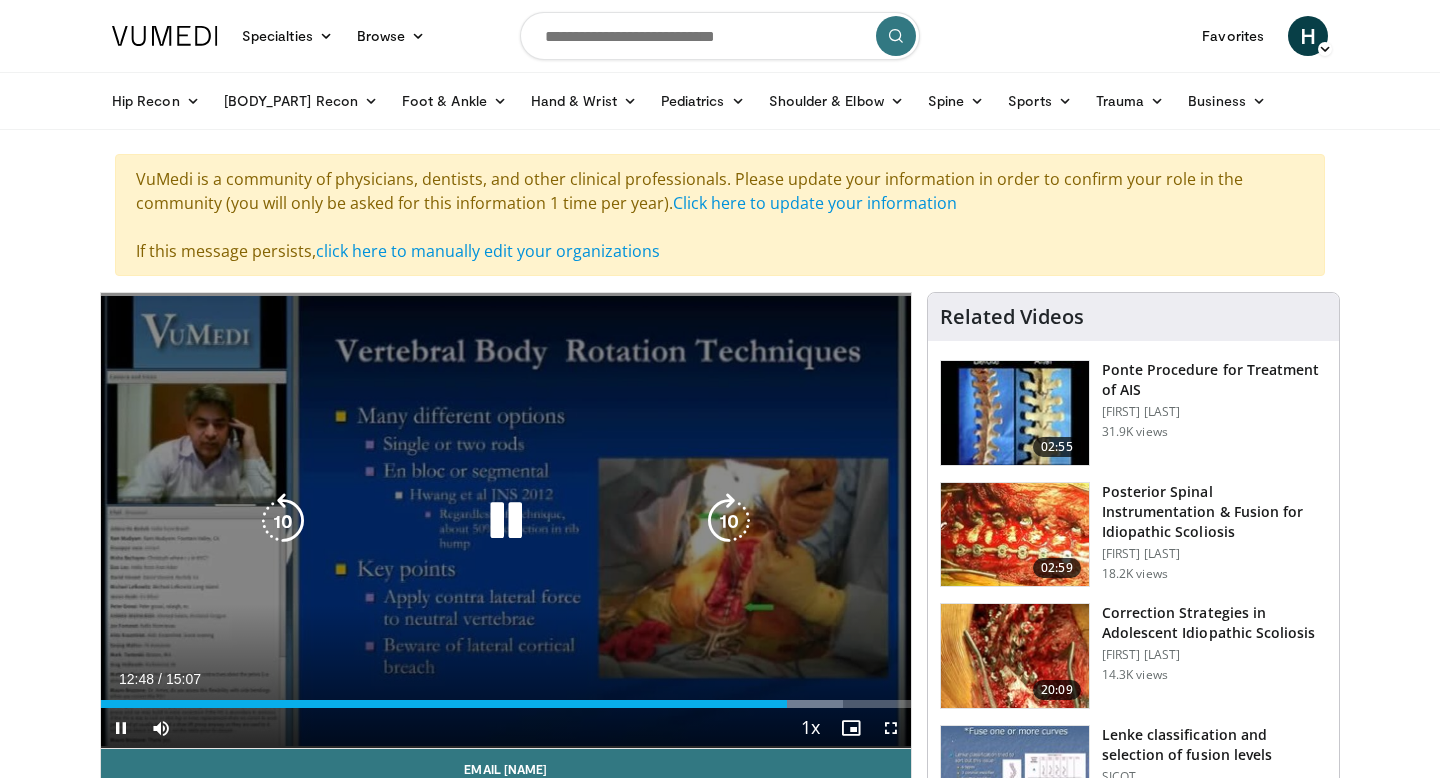 click at bounding box center (506, 521) 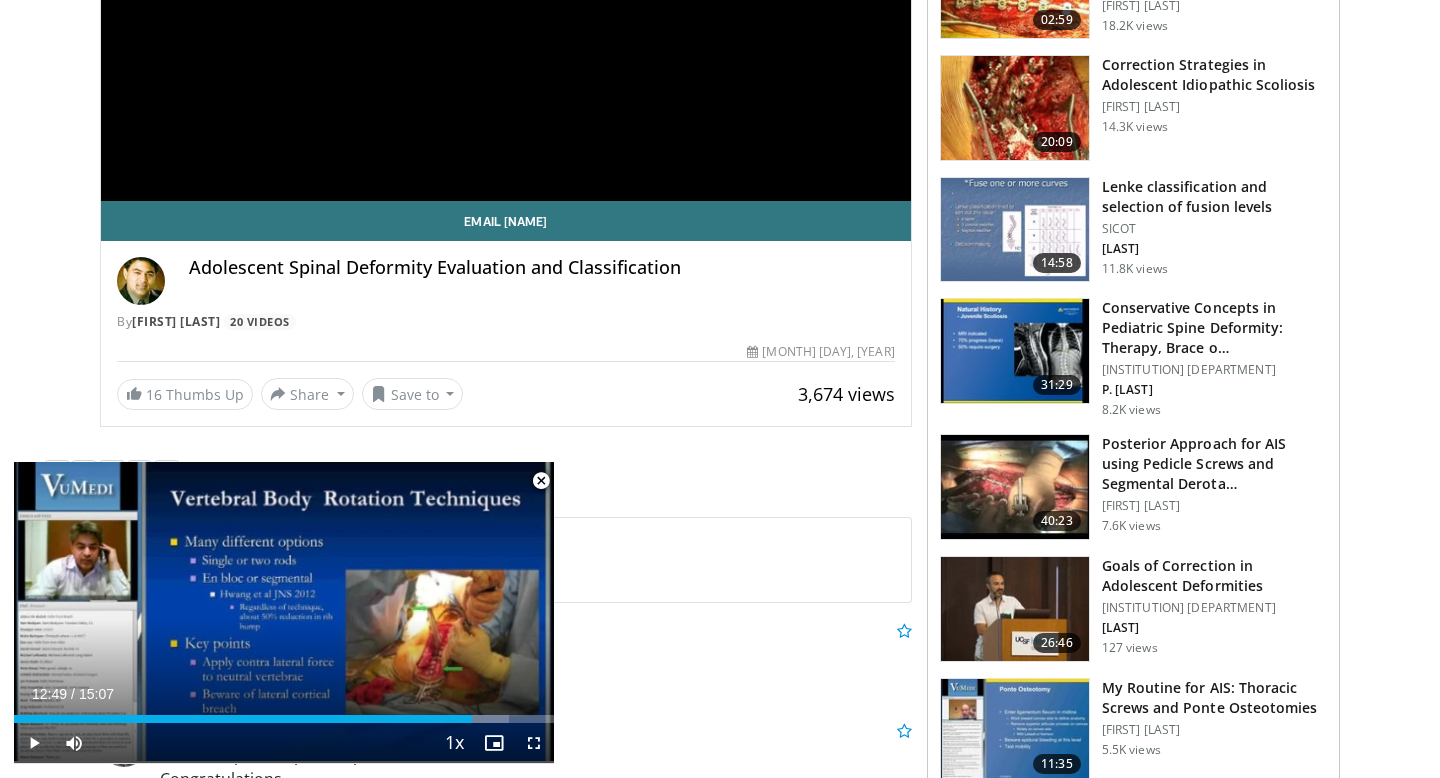 scroll, scrollTop: 551, scrollLeft: 0, axis: vertical 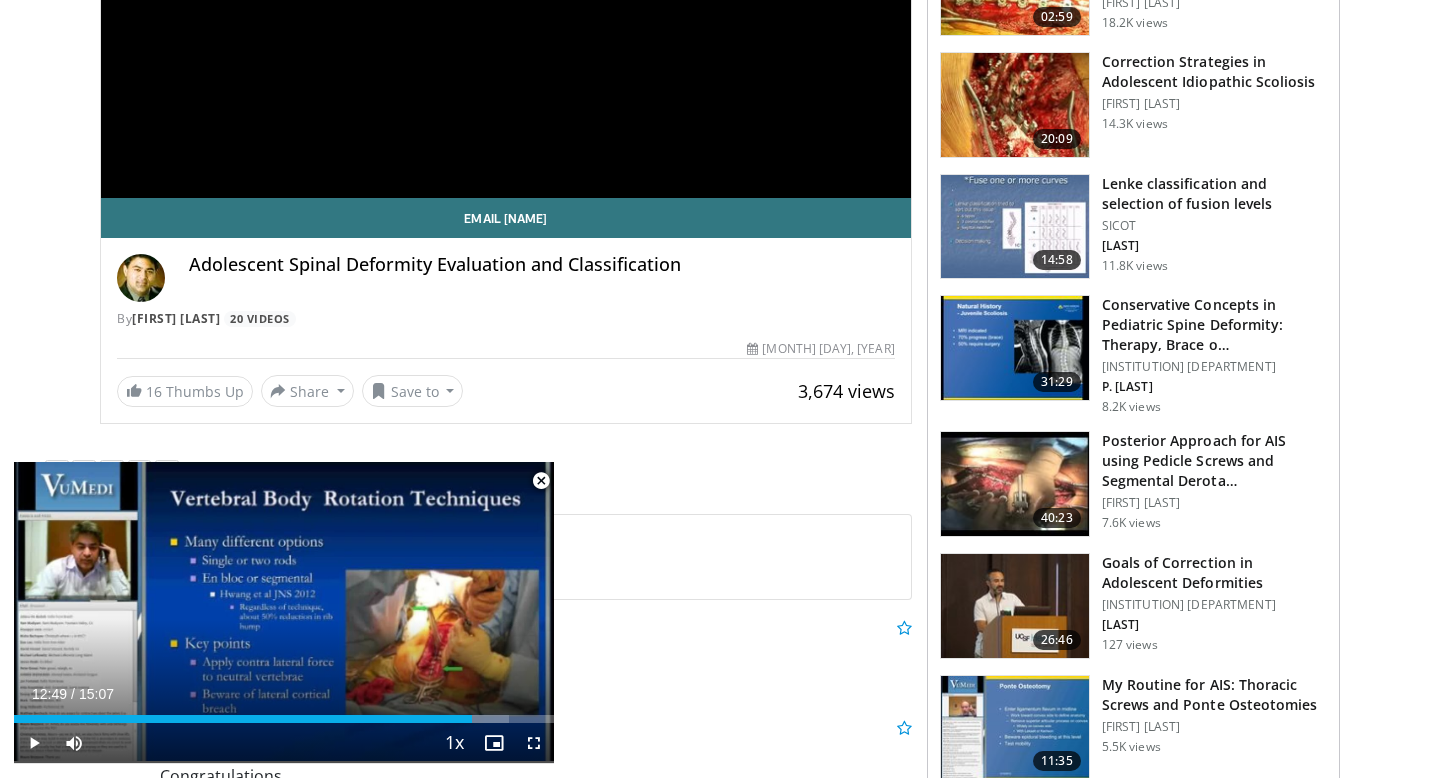 click at bounding box center [541, 481] 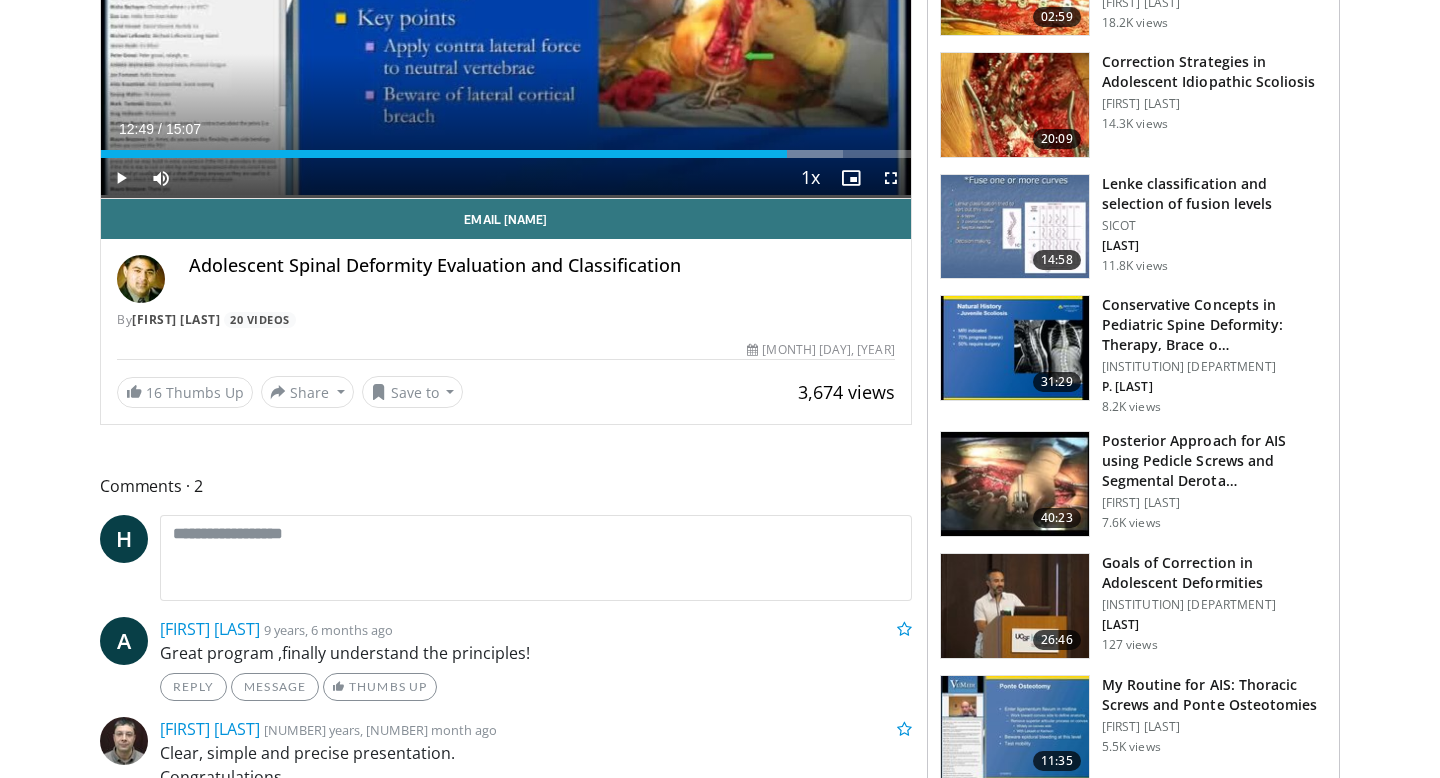scroll, scrollTop: 0, scrollLeft: 0, axis: both 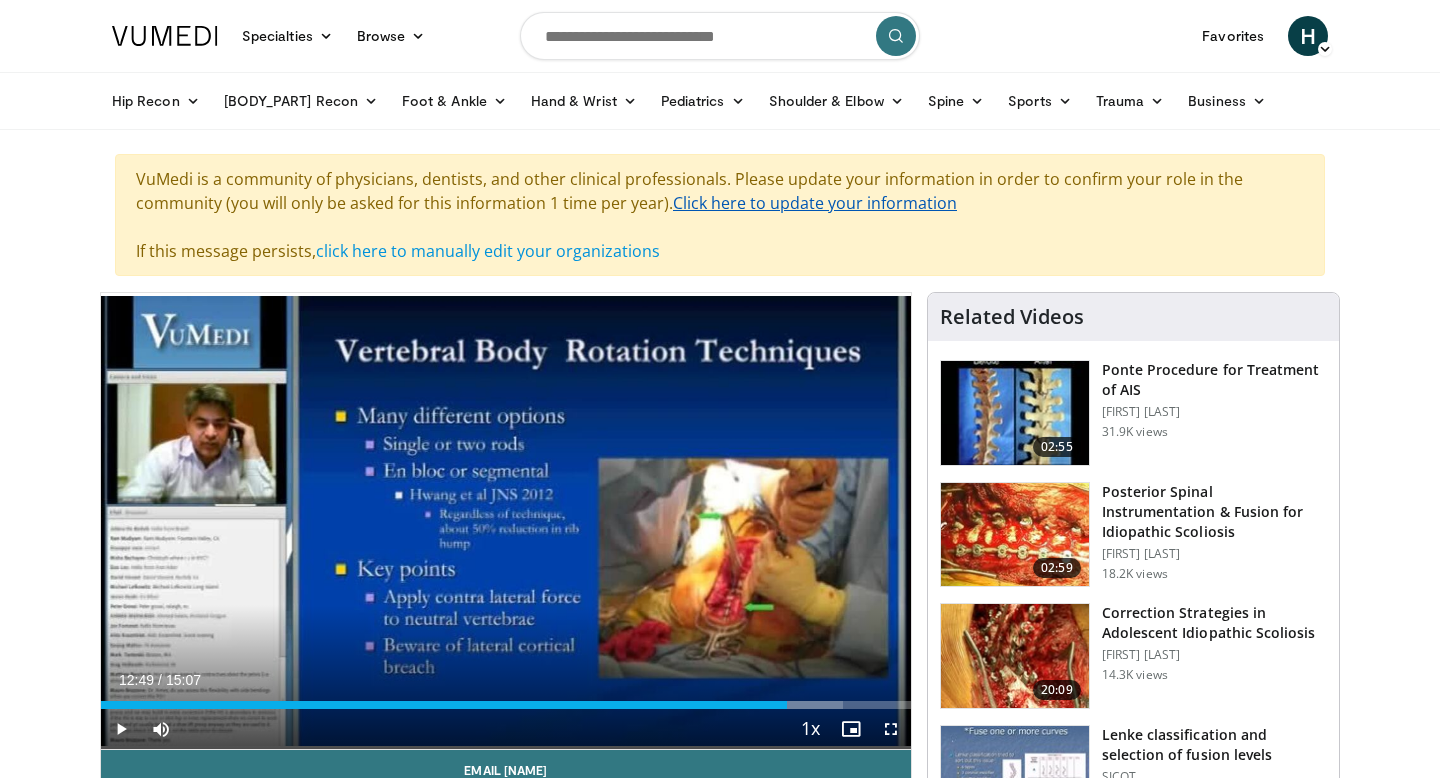 click on "Click here to update your information" at bounding box center (815, 203) 